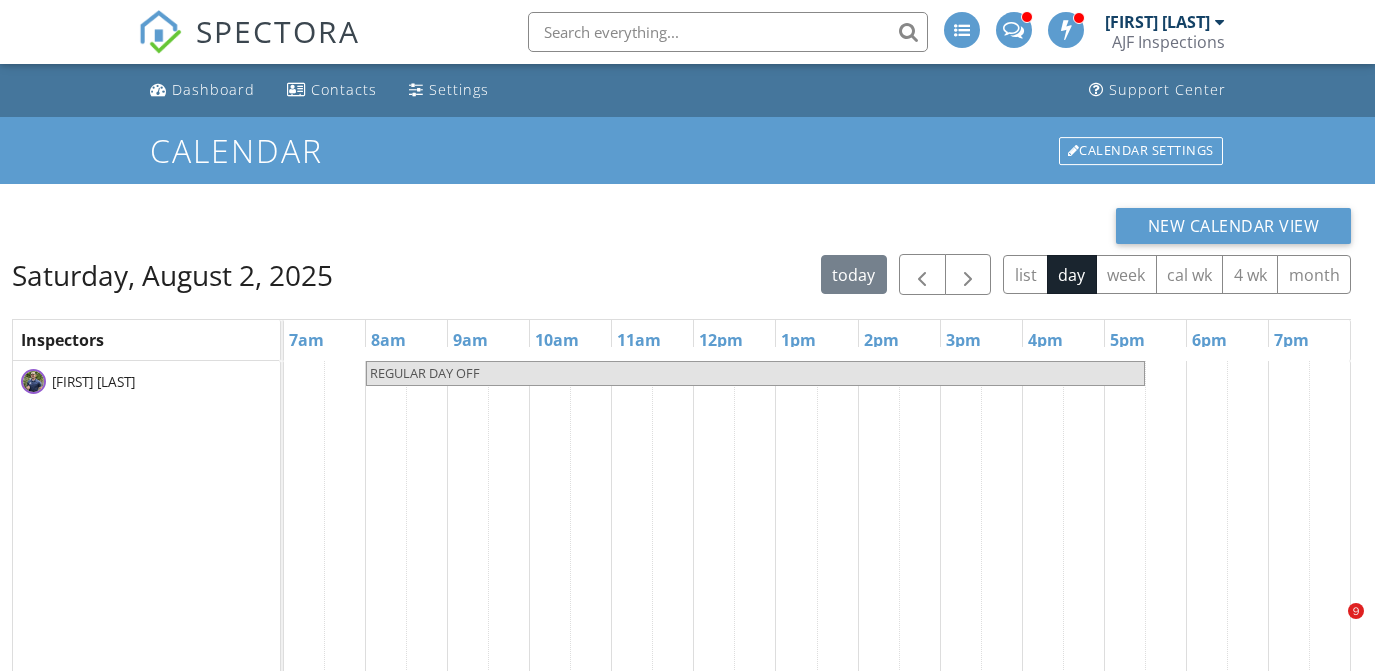 scroll, scrollTop: 0, scrollLeft: 0, axis: both 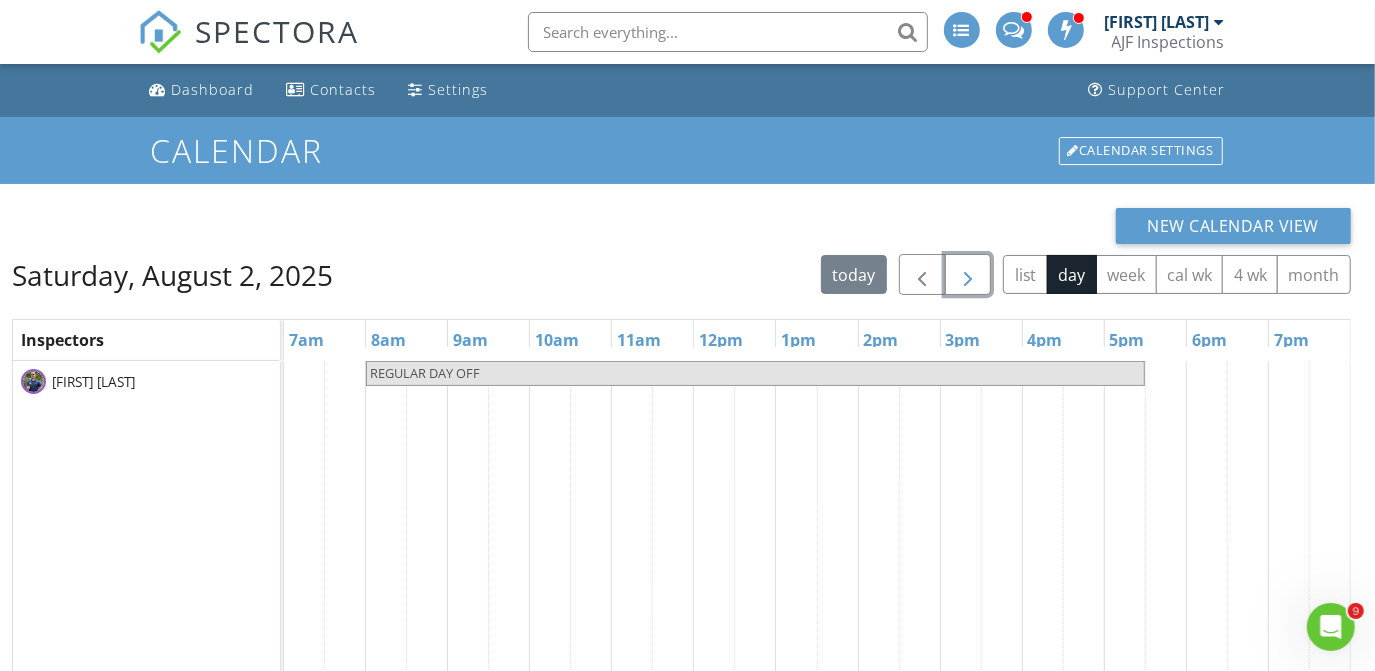 click at bounding box center (968, 275) 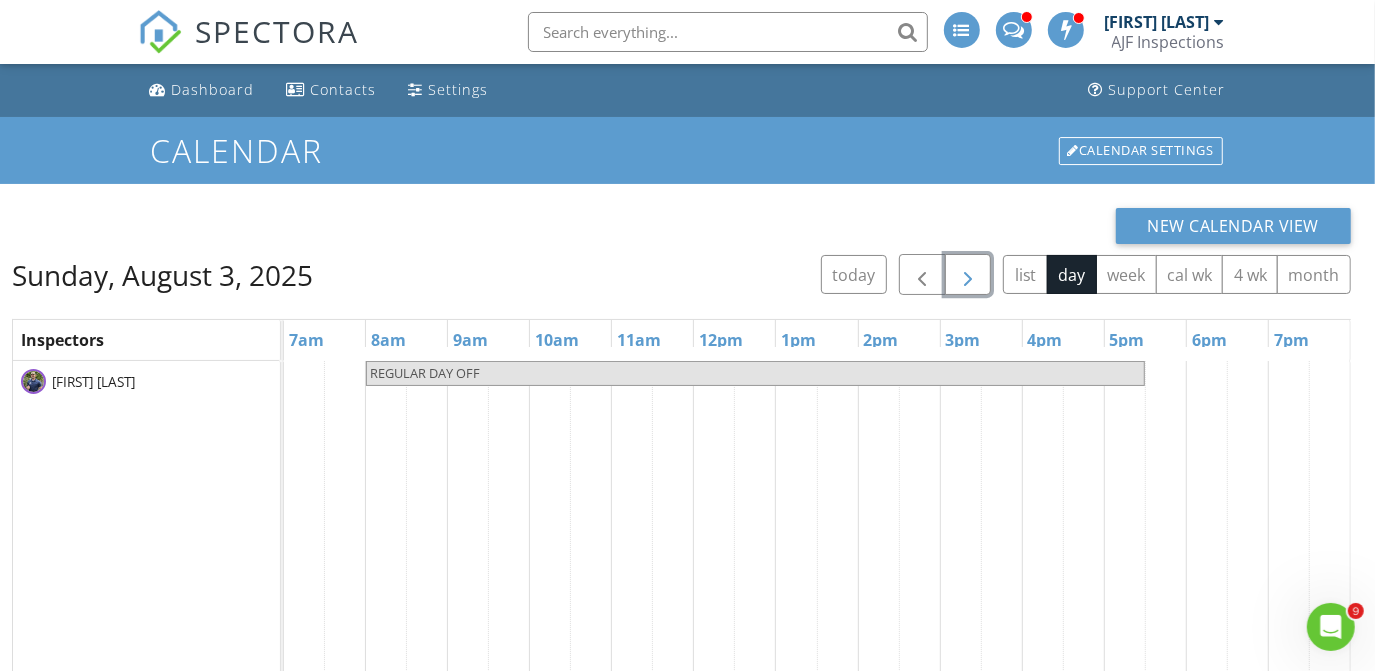 click at bounding box center (968, 275) 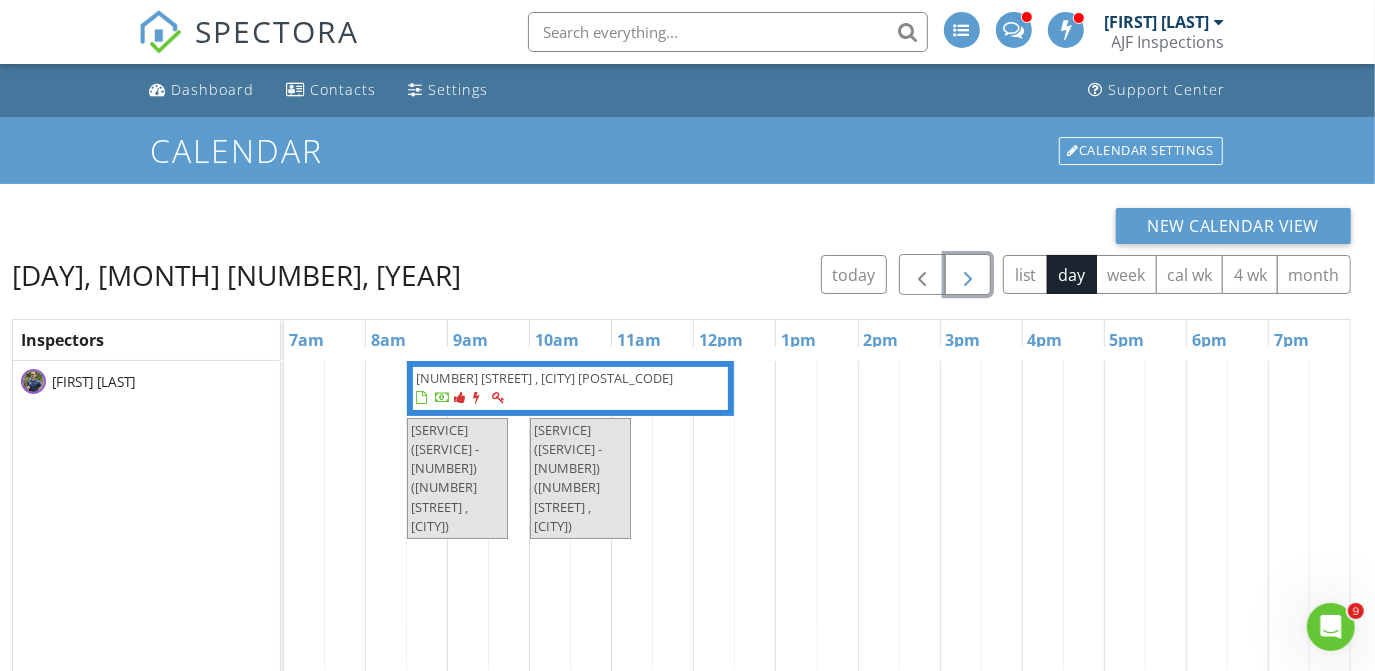 click at bounding box center (968, 275) 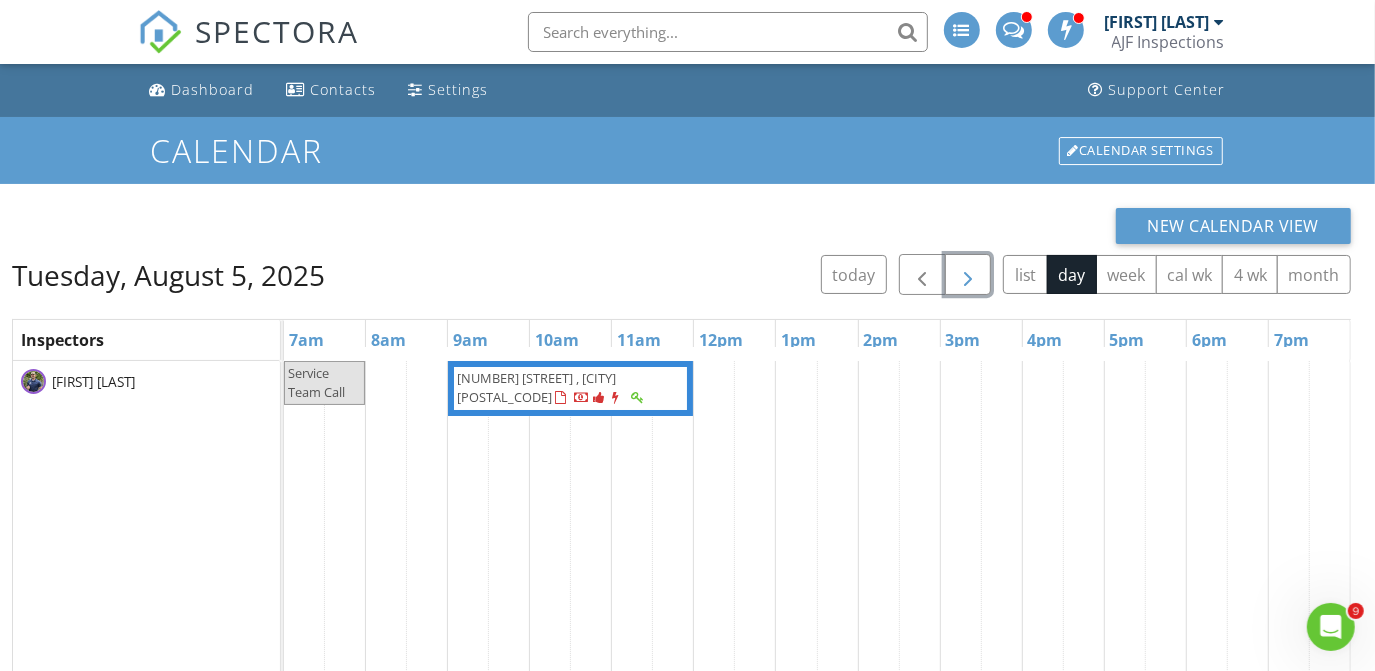 click at bounding box center [968, 275] 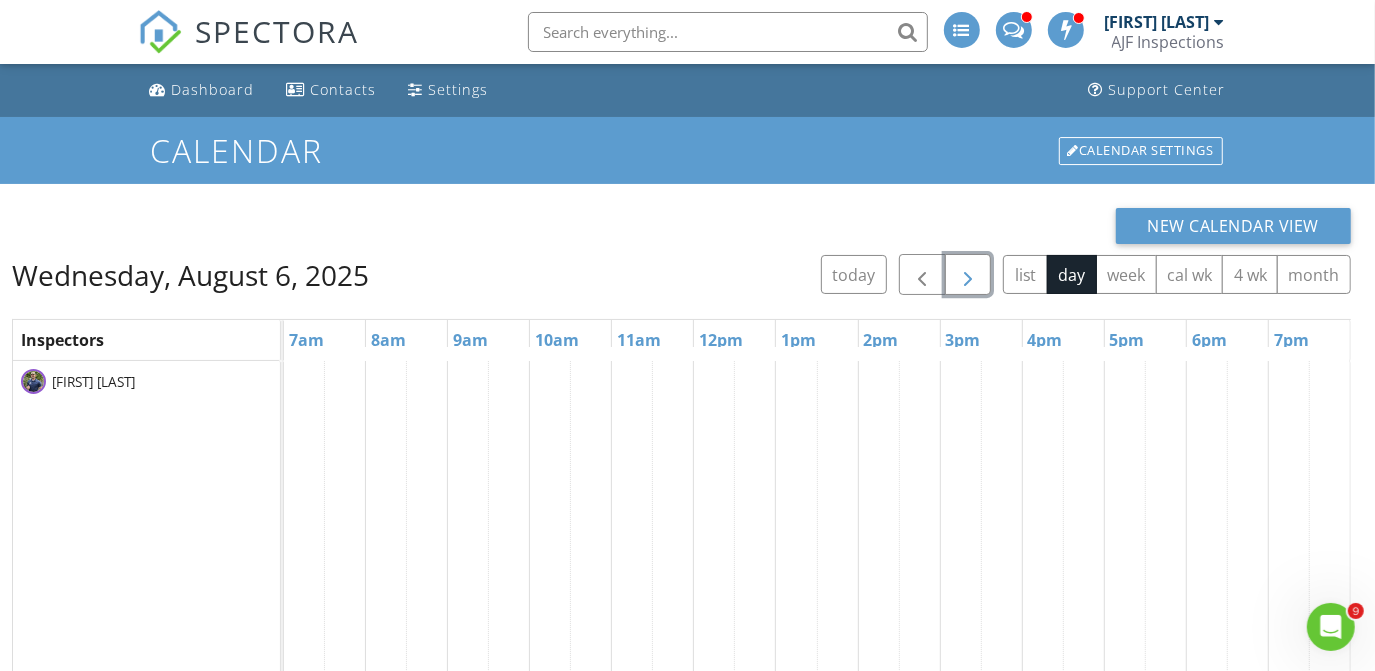 click at bounding box center [968, 275] 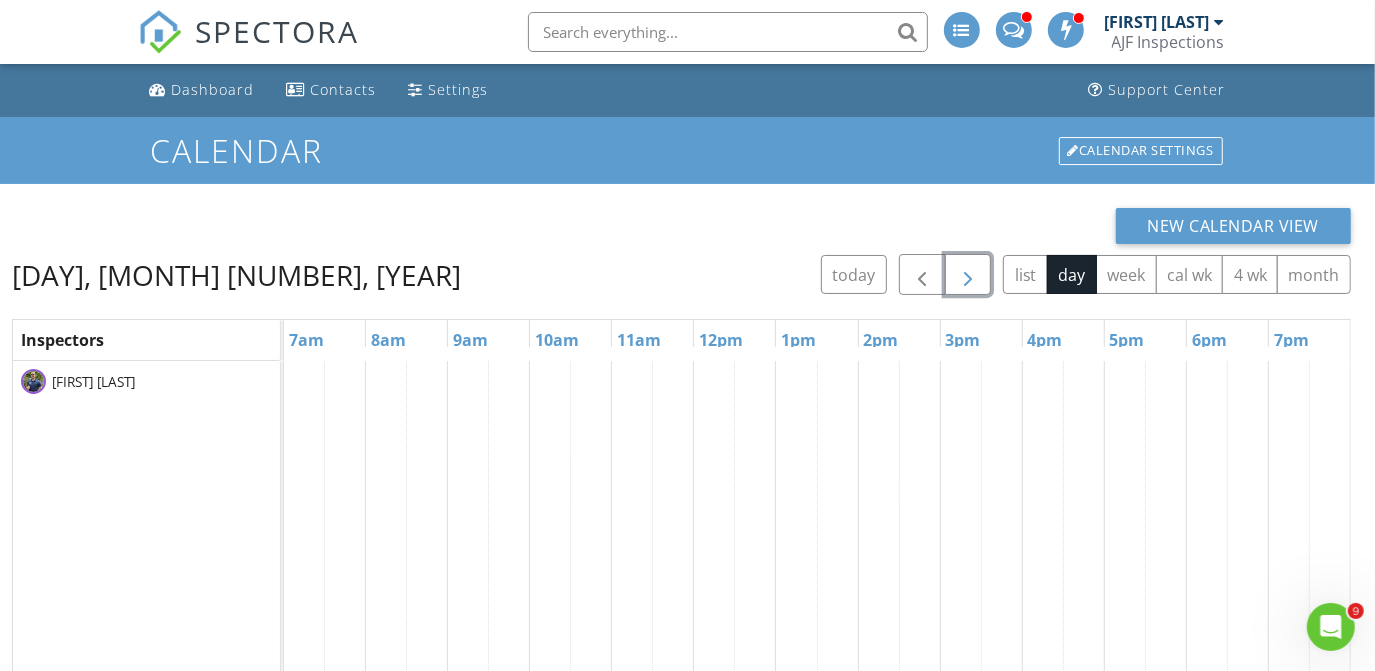 click at bounding box center (968, 275) 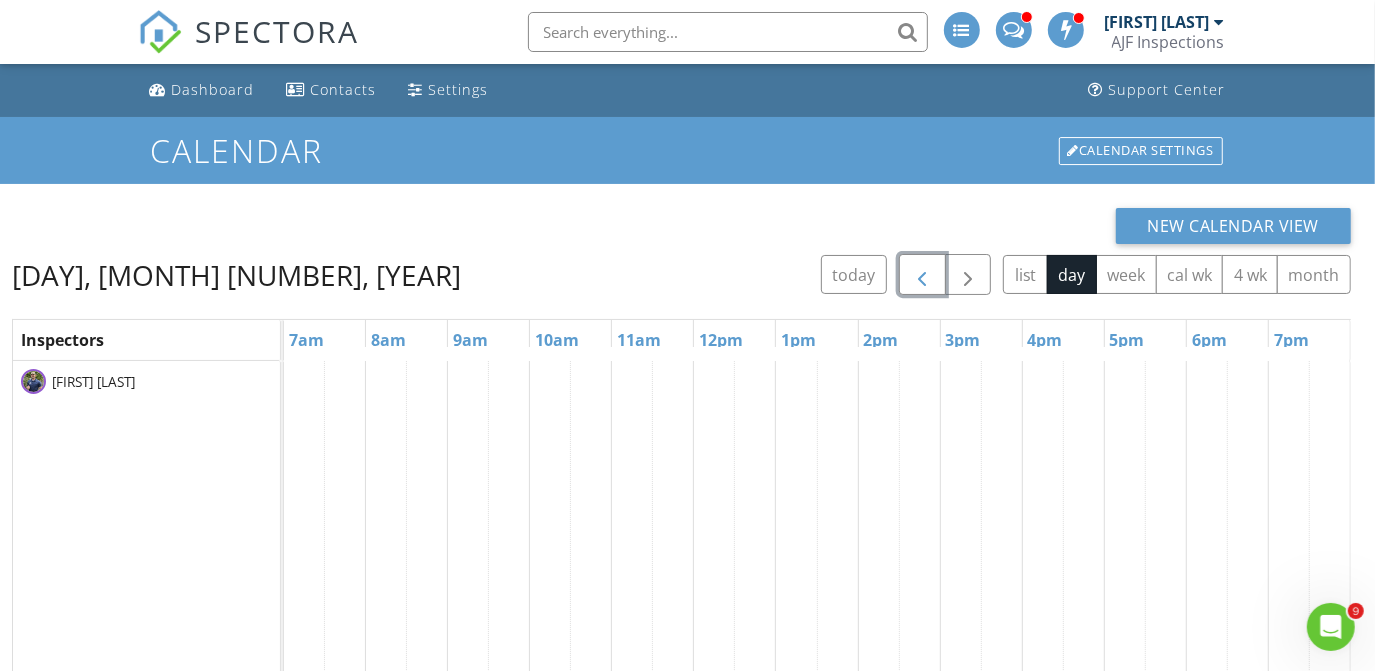 click at bounding box center (922, 275) 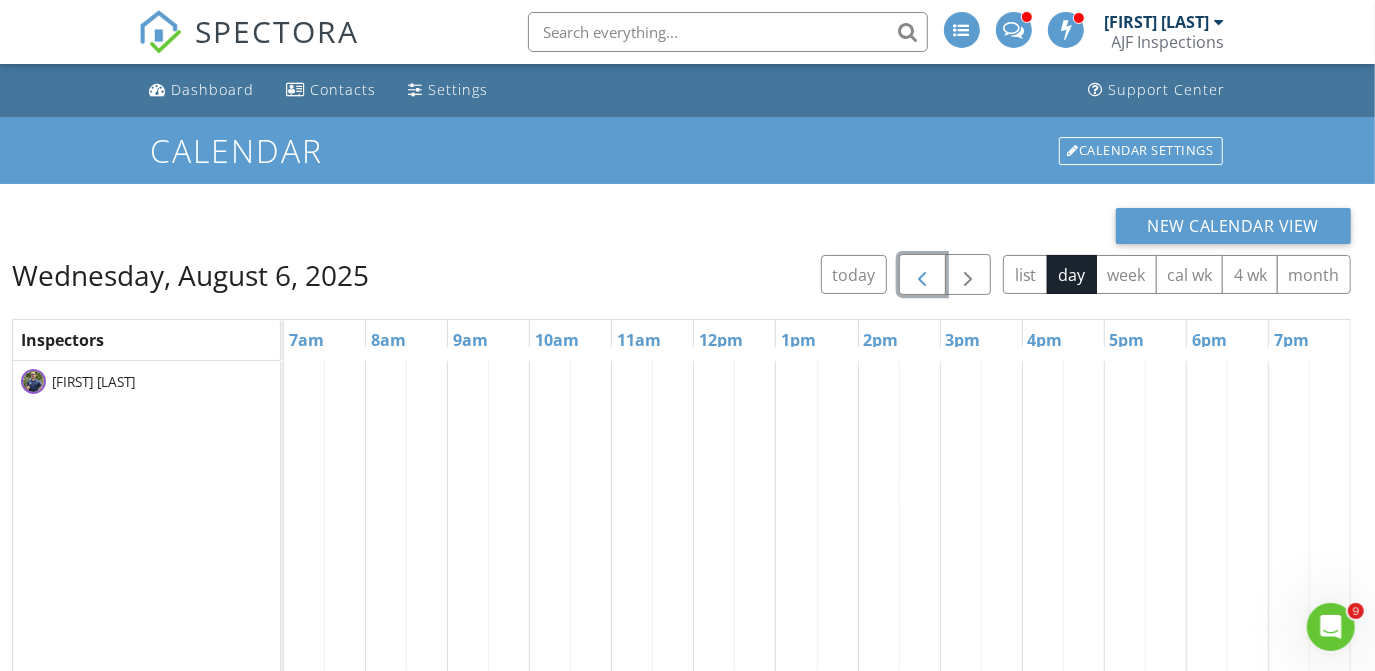 click at bounding box center (922, 275) 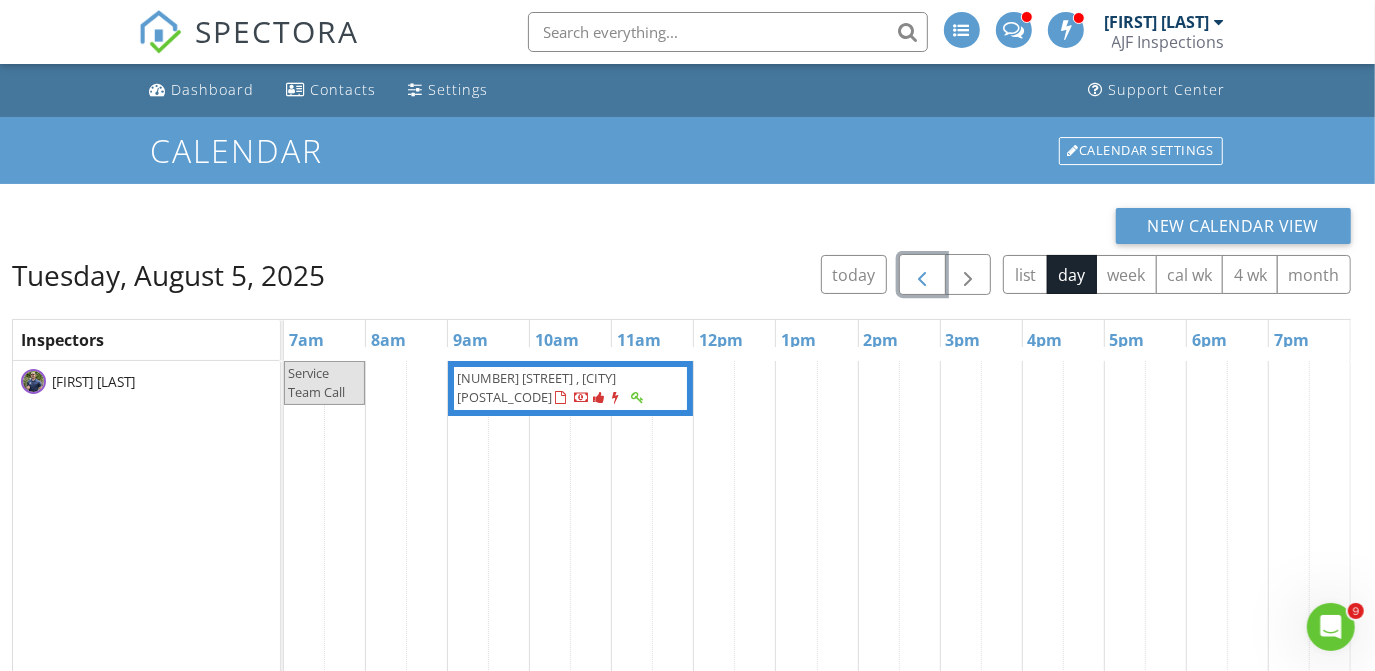 click at bounding box center (922, 275) 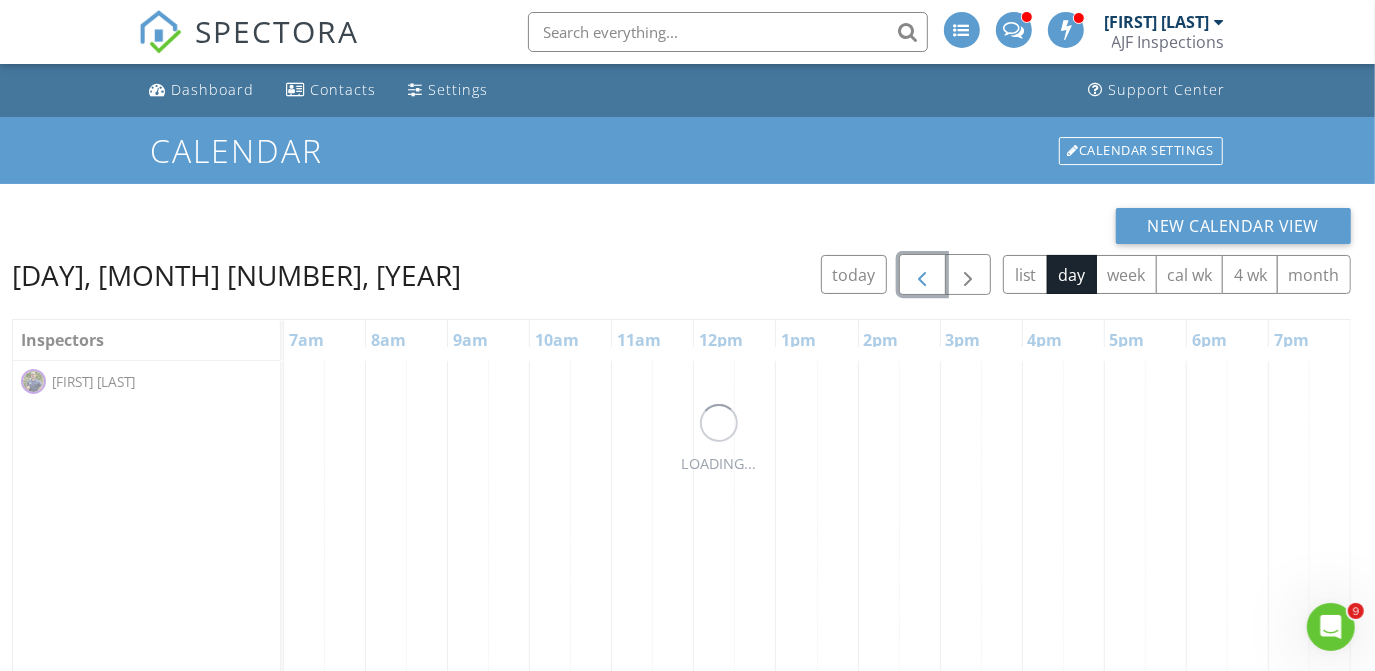 click at bounding box center [922, 275] 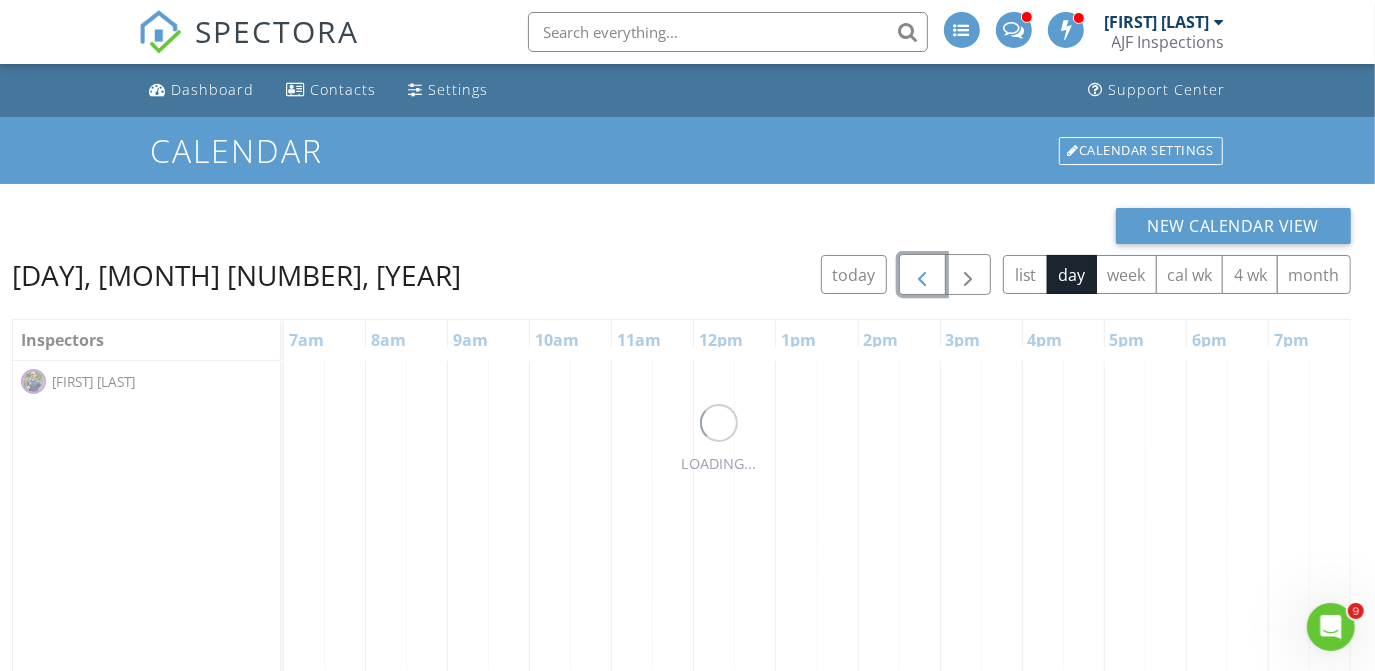 click at bounding box center [922, 275] 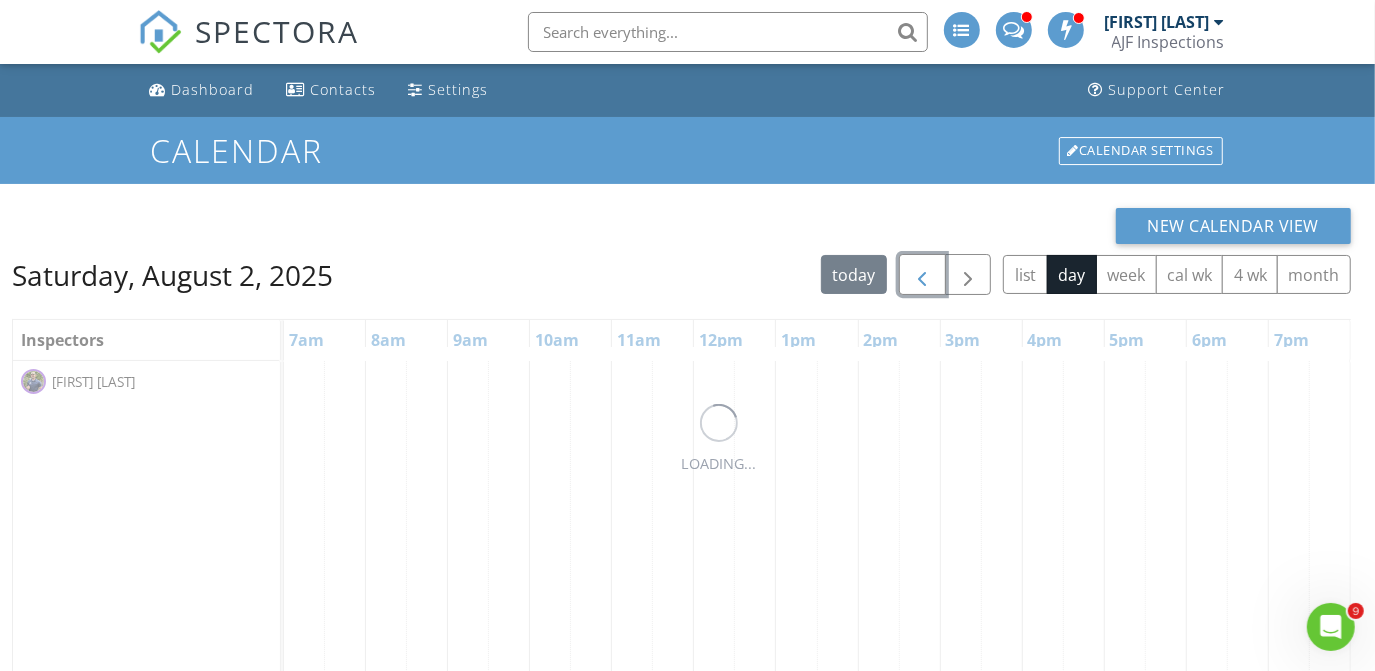 click at bounding box center (922, 275) 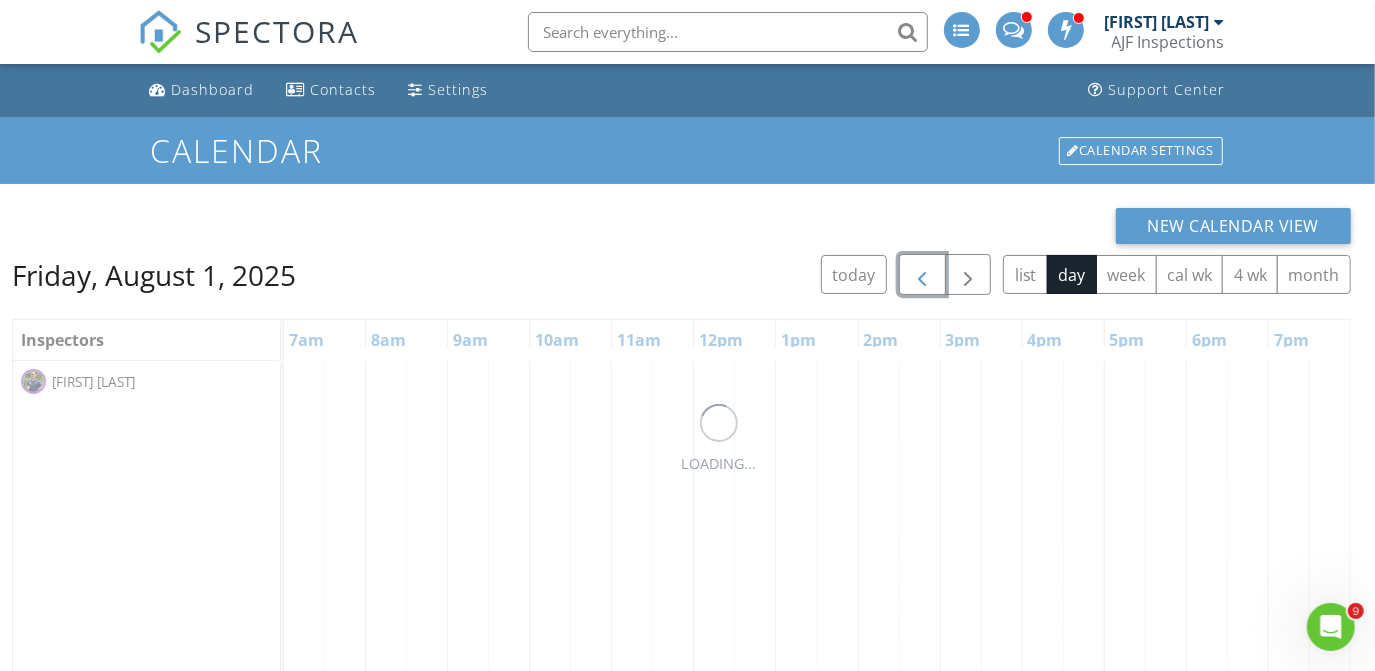 click at bounding box center [922, 275] 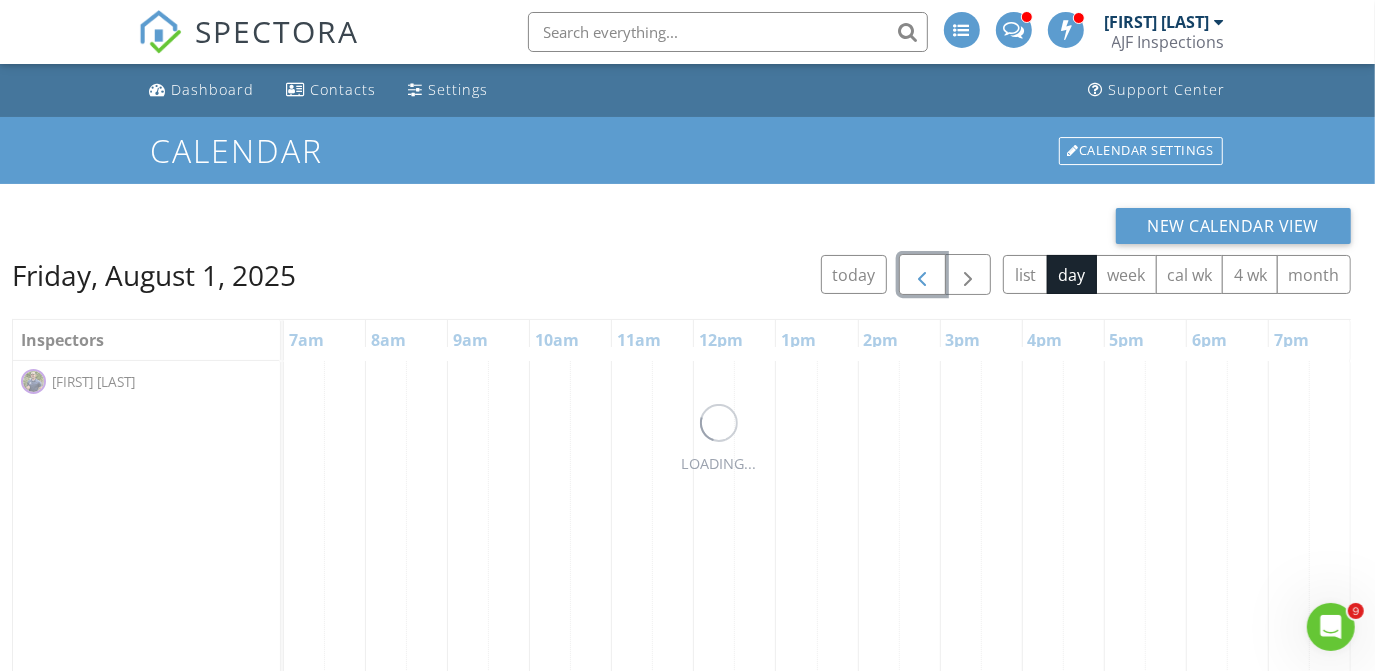 click at bounding box center [922, 275] 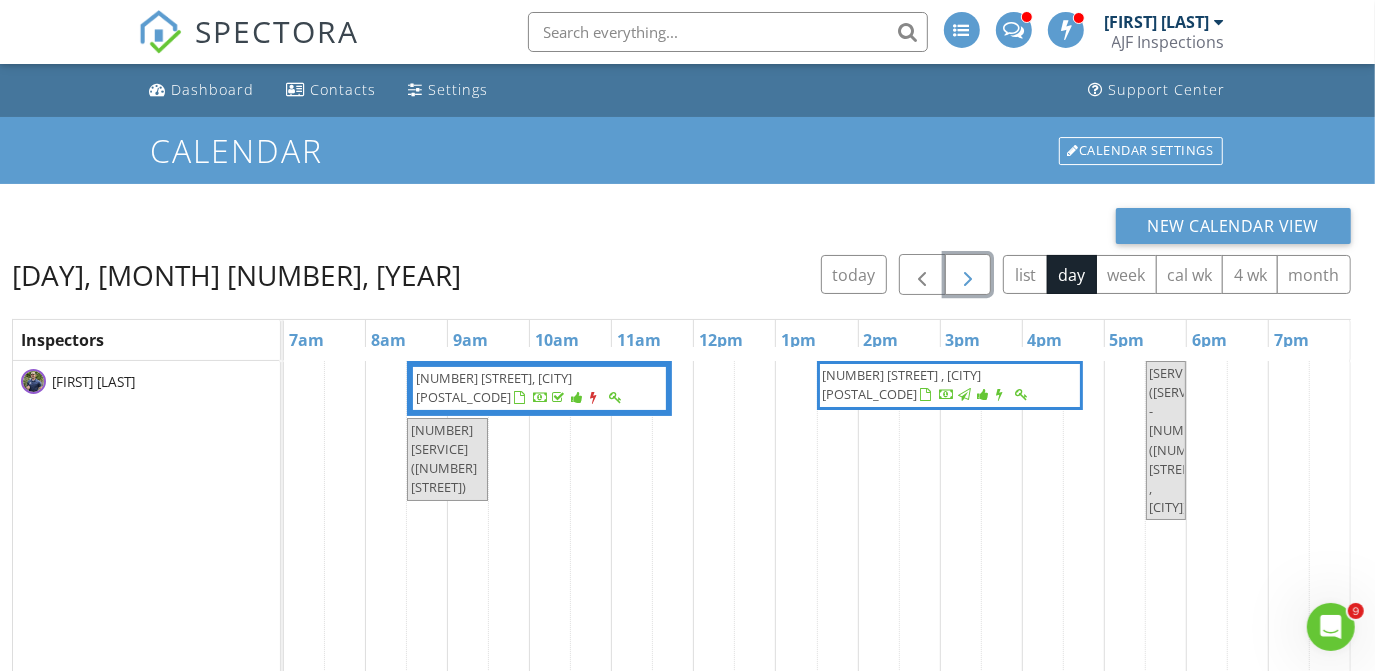 click at bounding box center [968, 275] 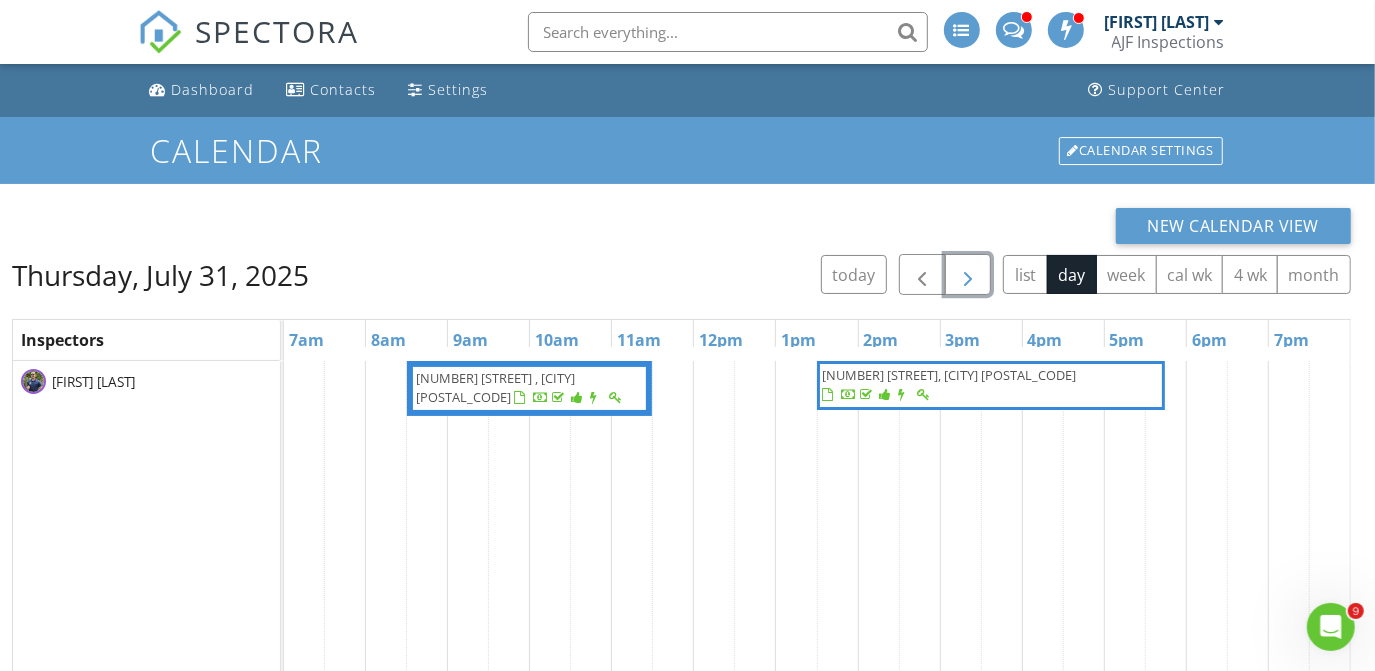 click at bounding box center [968, 275] 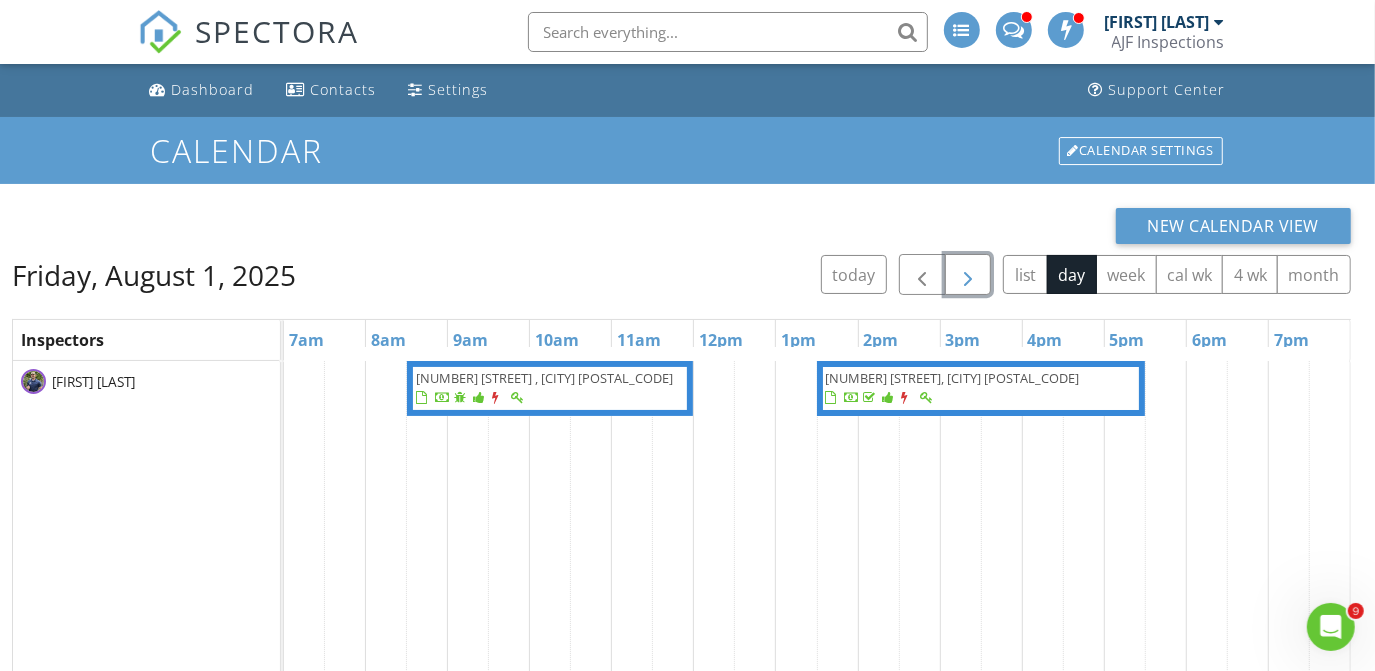 click at bounding box center [968, 275] 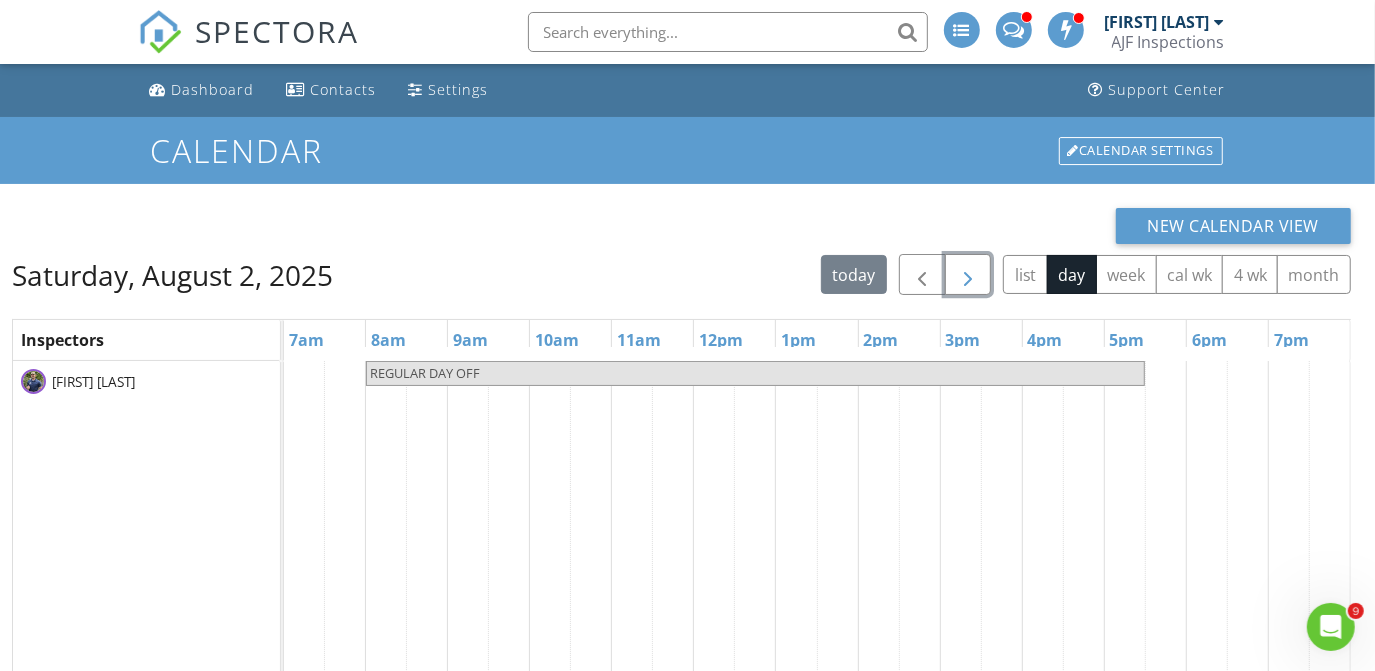 click at bounding box center (968, 275) 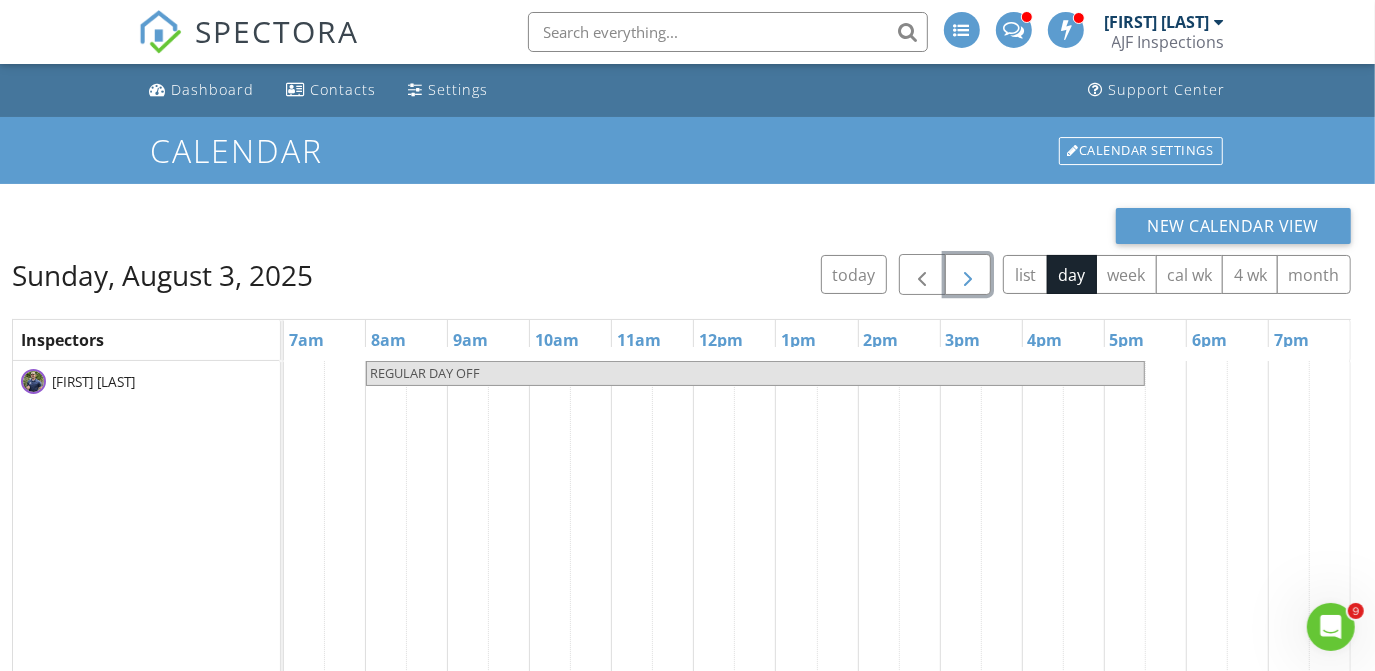 click at bounding box center [968, 275] 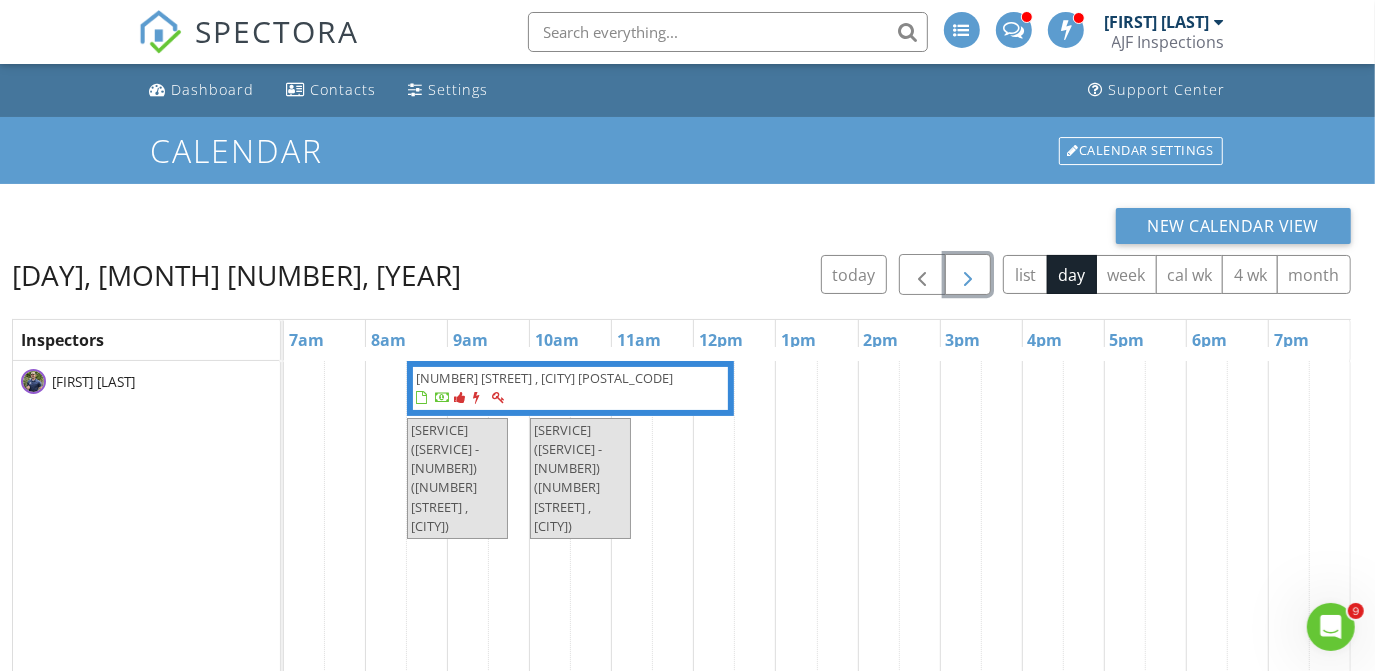click at bounding box center (968, 275) 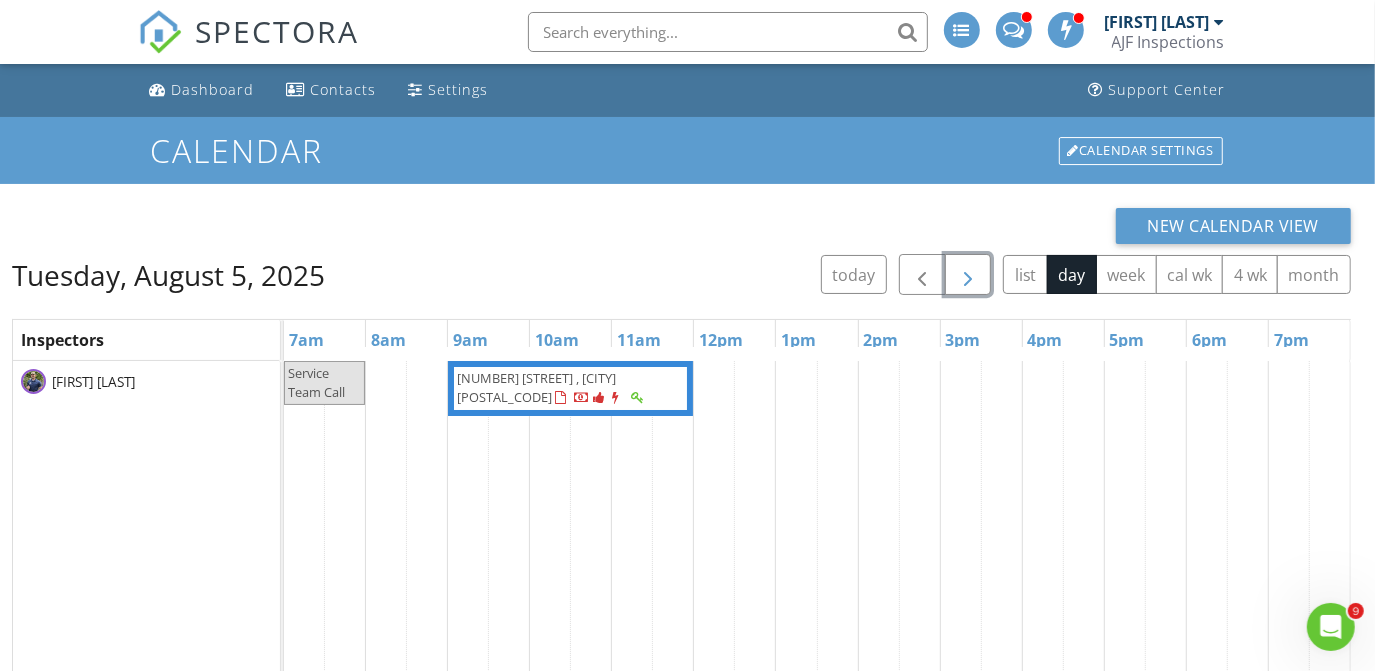 click at bounding box center [968, 275] 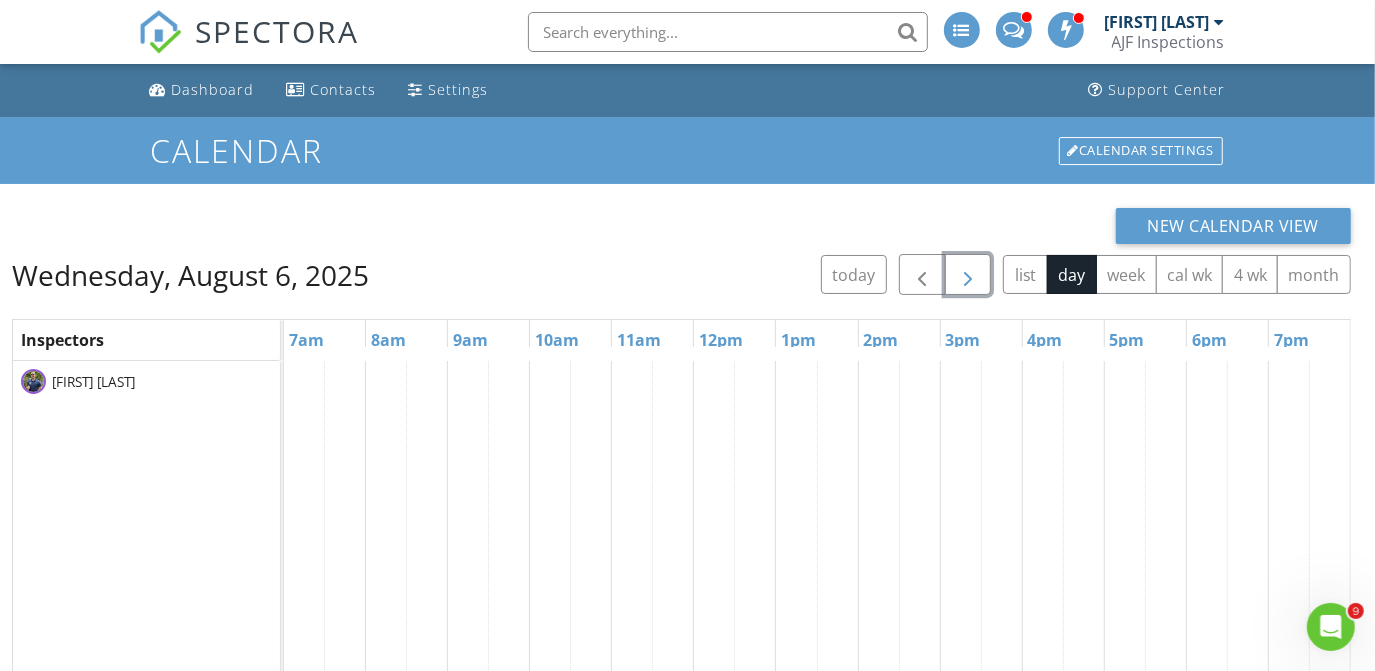 click at bounding box center (968, 275) 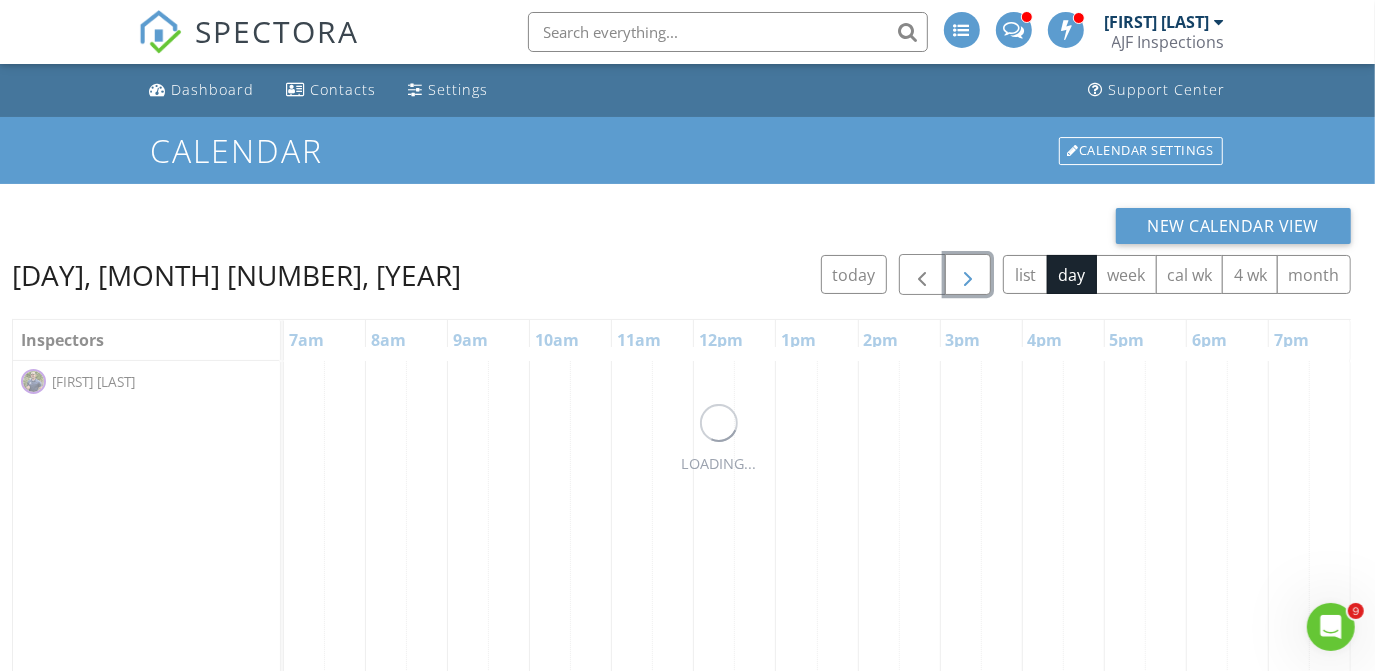 click at bounding box center (968, 275) 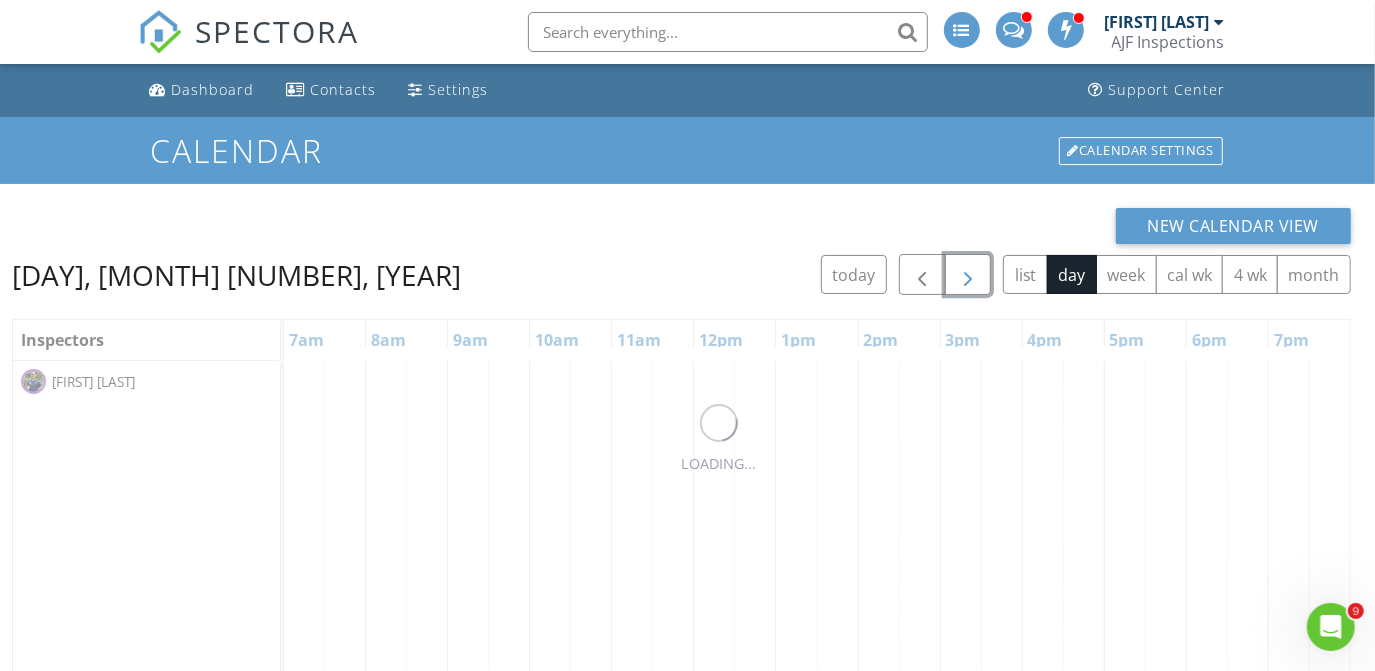 click at bounding box center (968, 275) 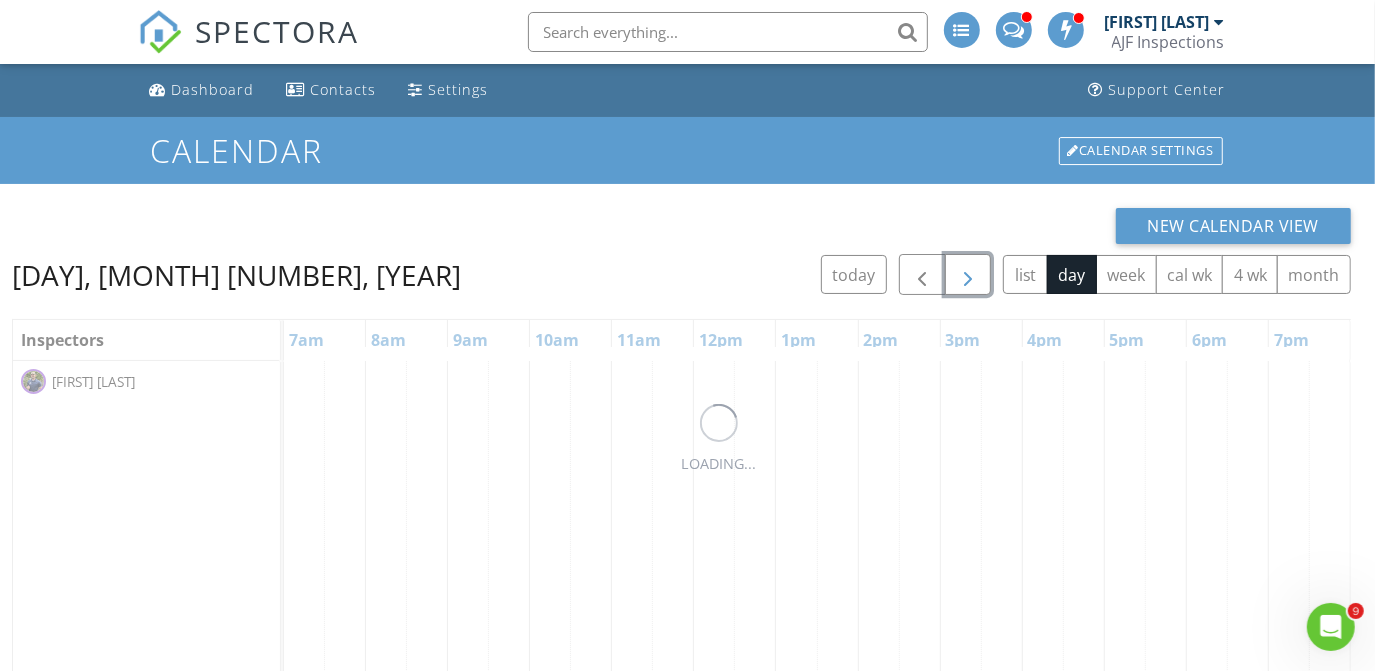 click at bounding box center (968, 275) 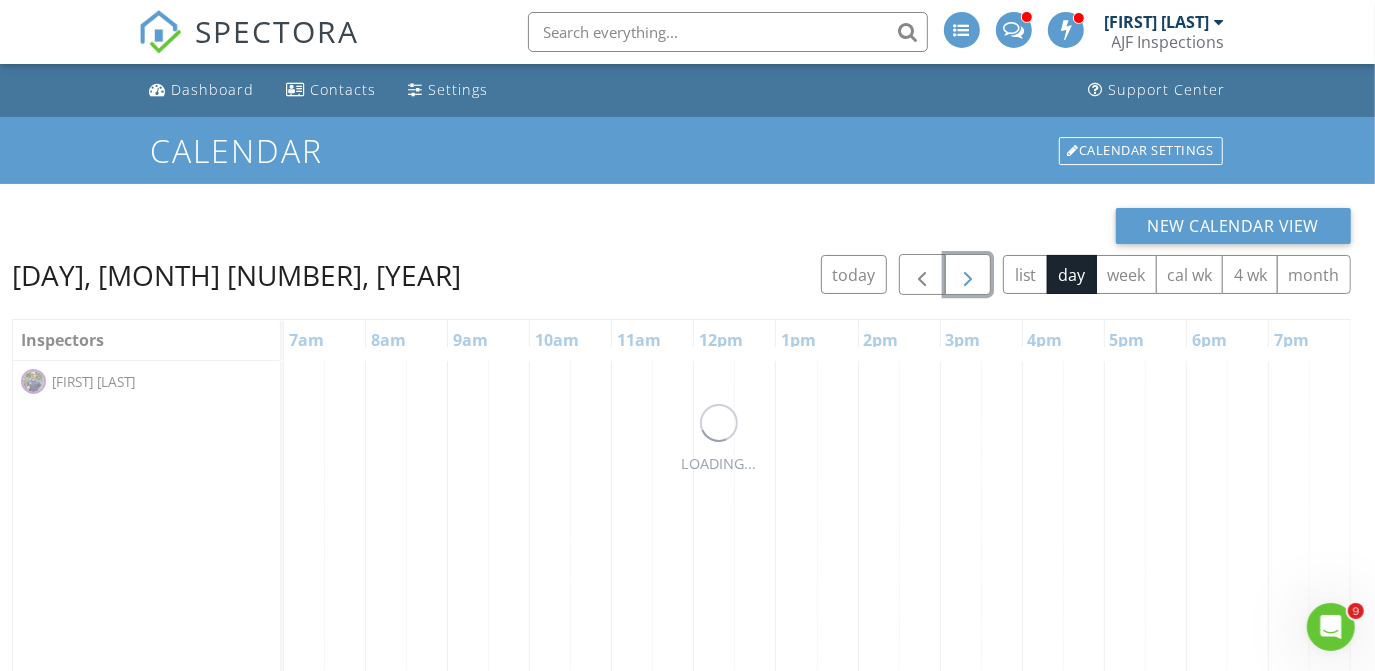 click at bounding box center [968, 275] 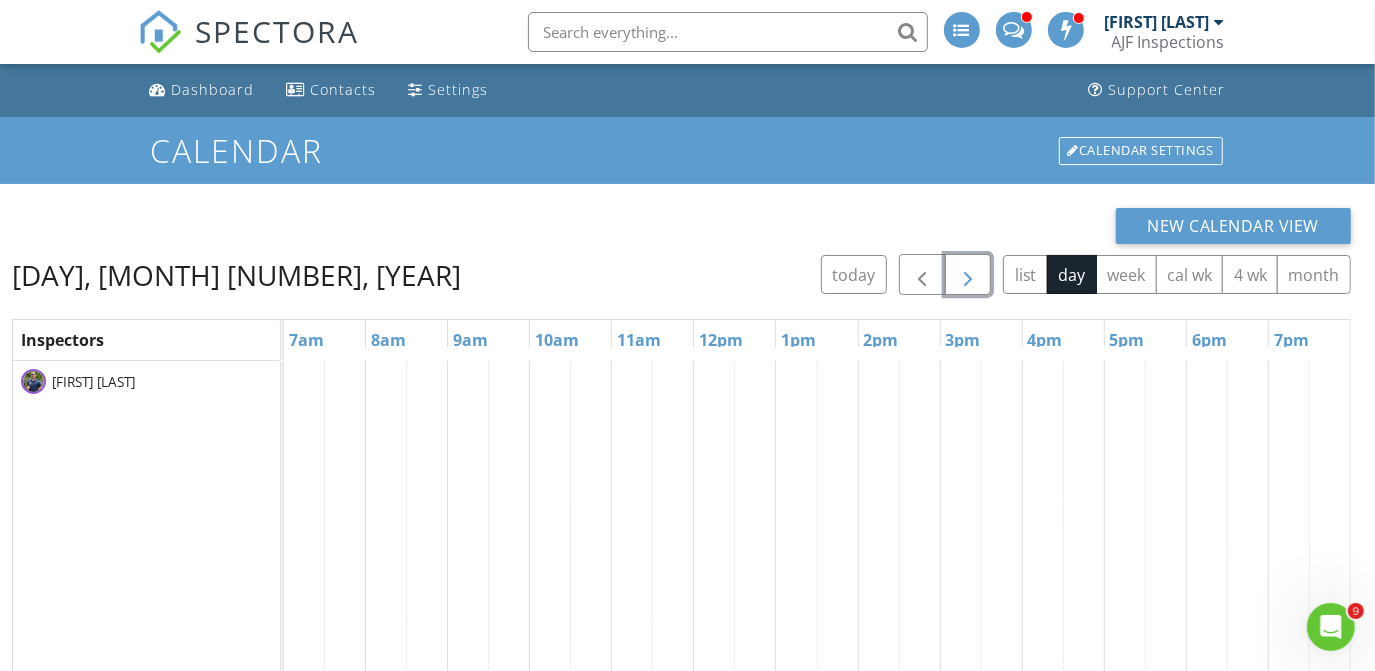 click at bounding box center (968, 275) 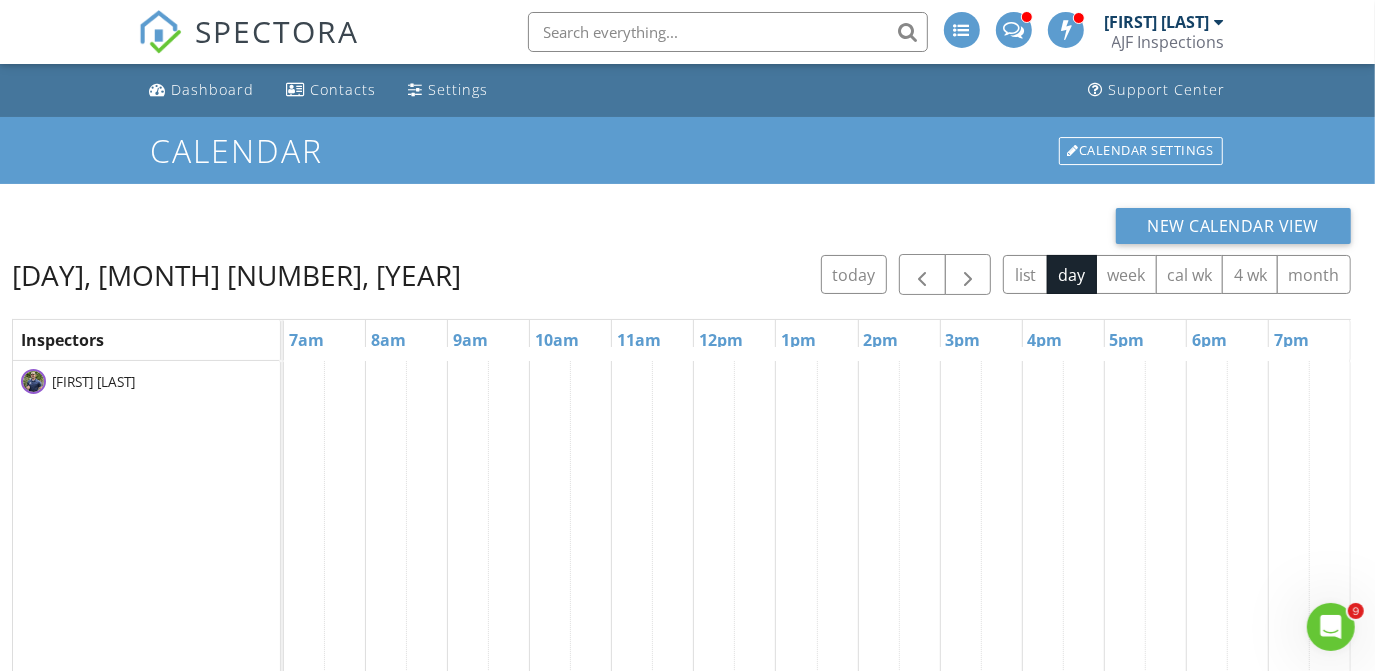click on "today list day week cal wk 4 wk month" at bounding box center [1086, 274] 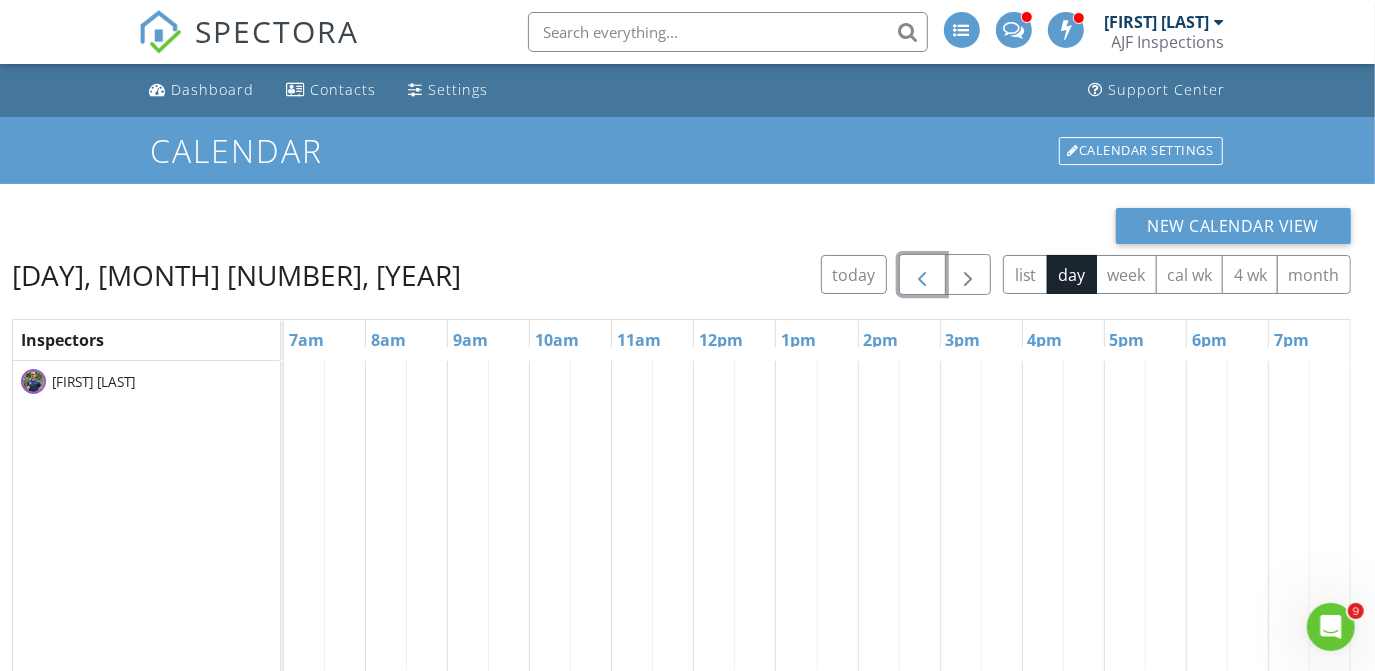 click at bounding box center [922, 274] 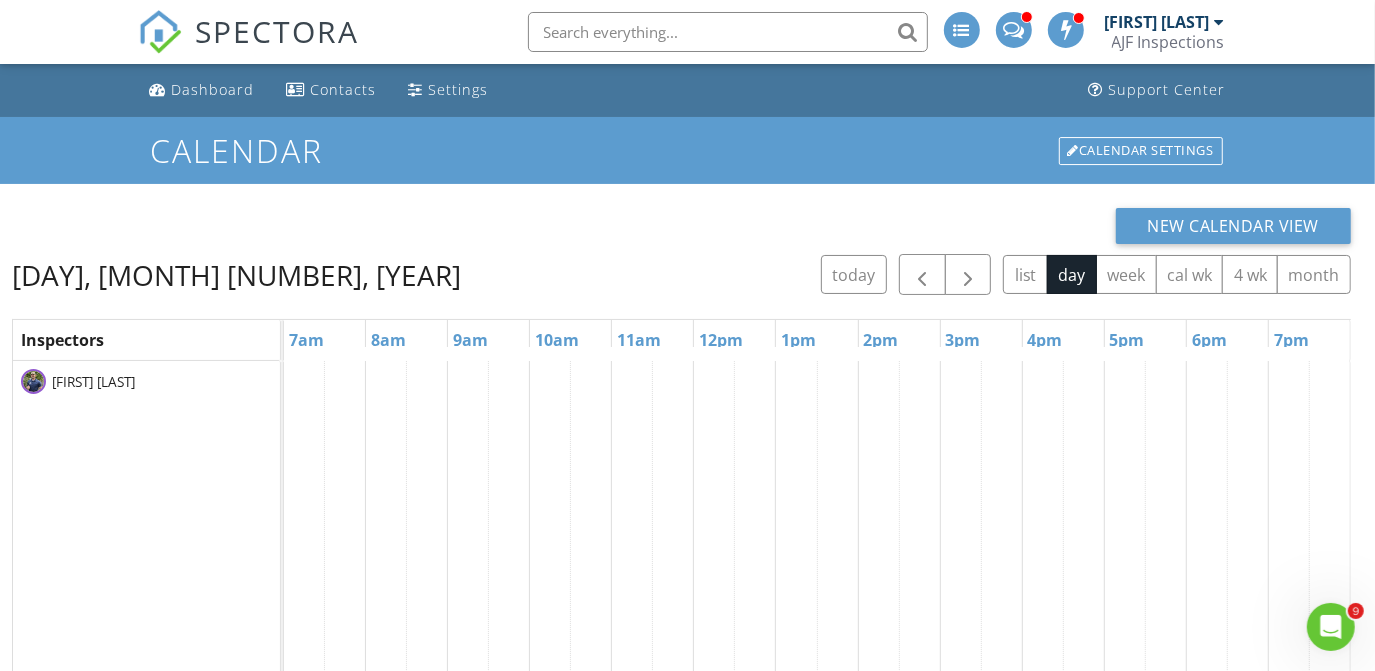click on "[FIRST] [LAST]" at bounding box center [1157, 22] 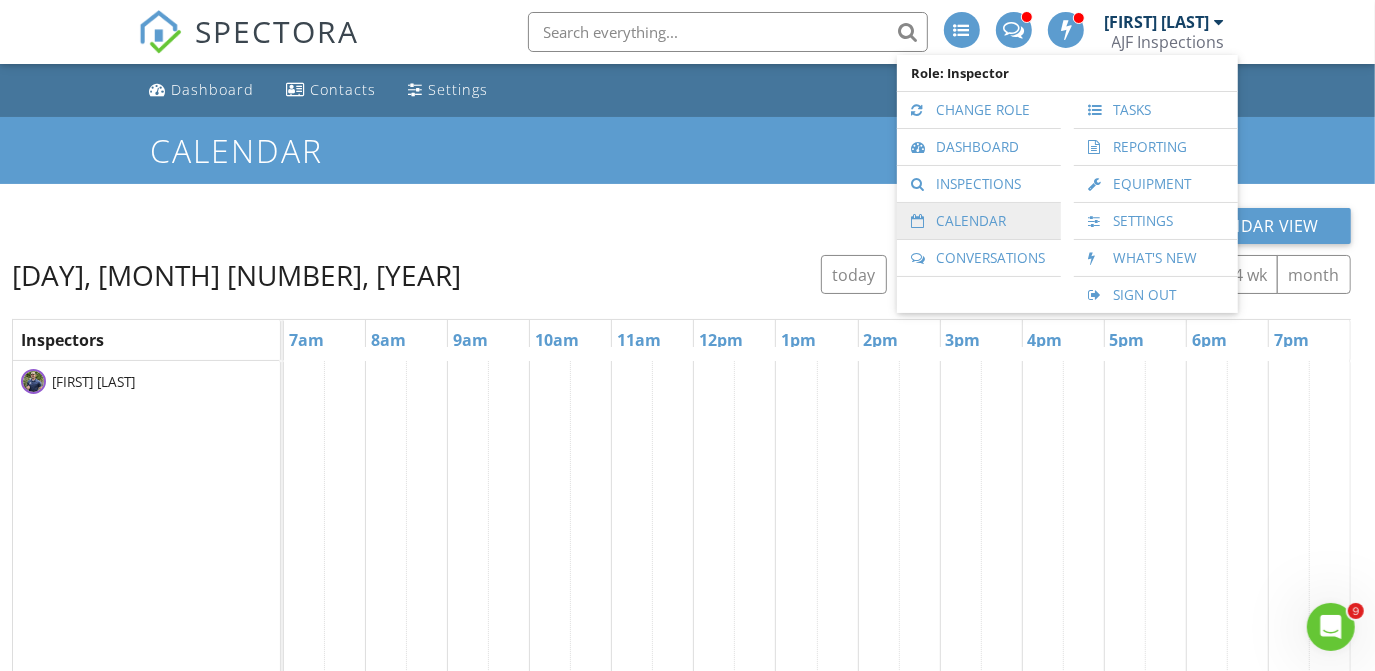 click on "Calendar" at bounding box center [979, 221] 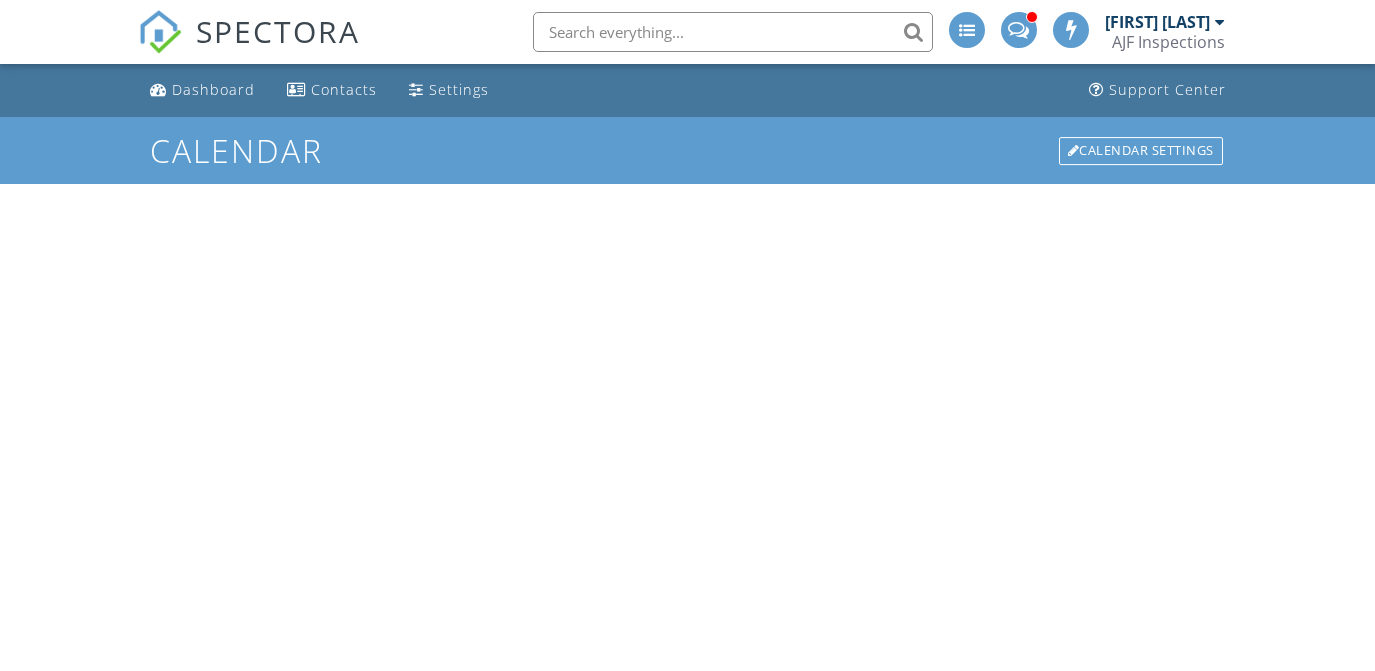 scroll, scrollTop: 0, scrollLeft: 0, axis: both 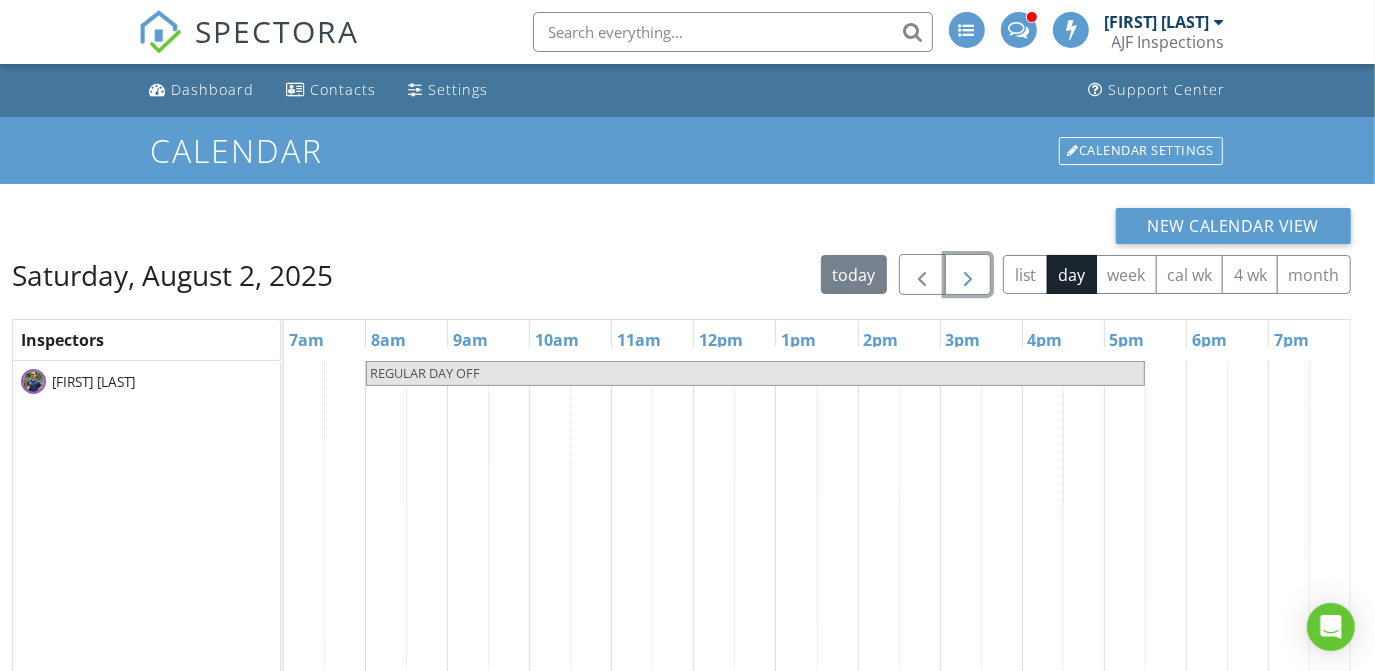 click at bounding box center [968, 275] 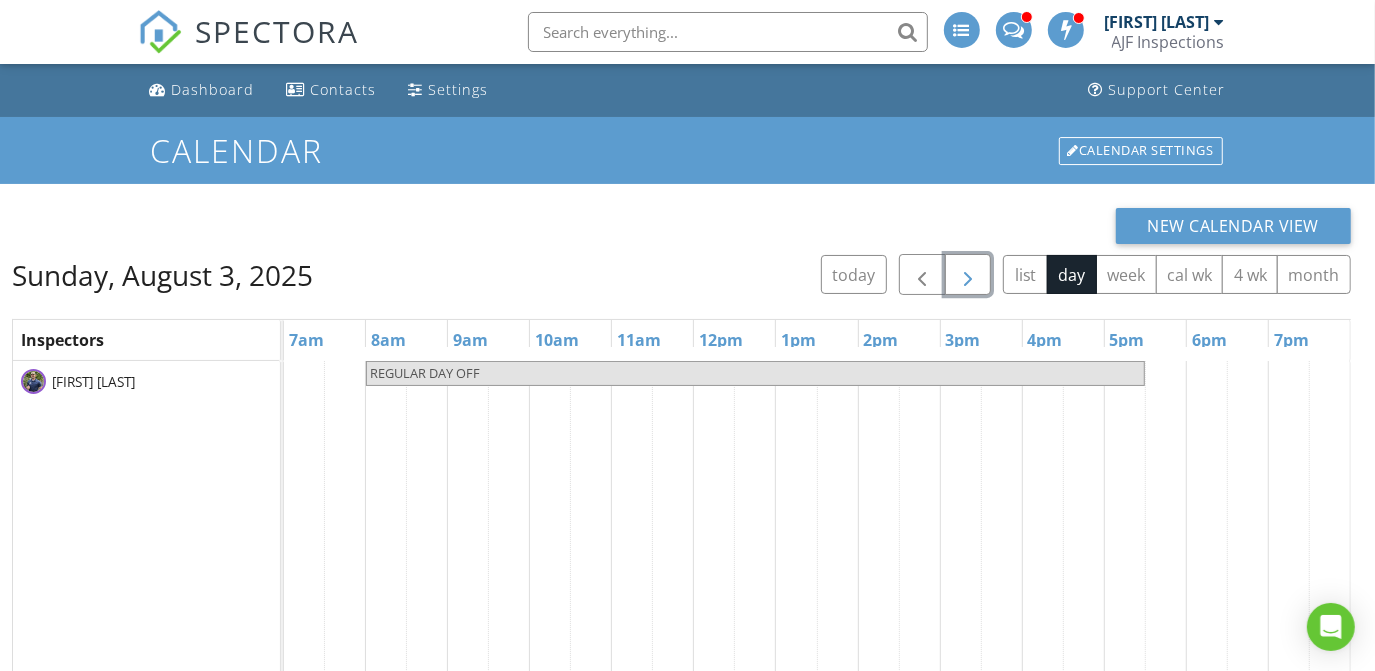 click at bounding box center (968, 275) 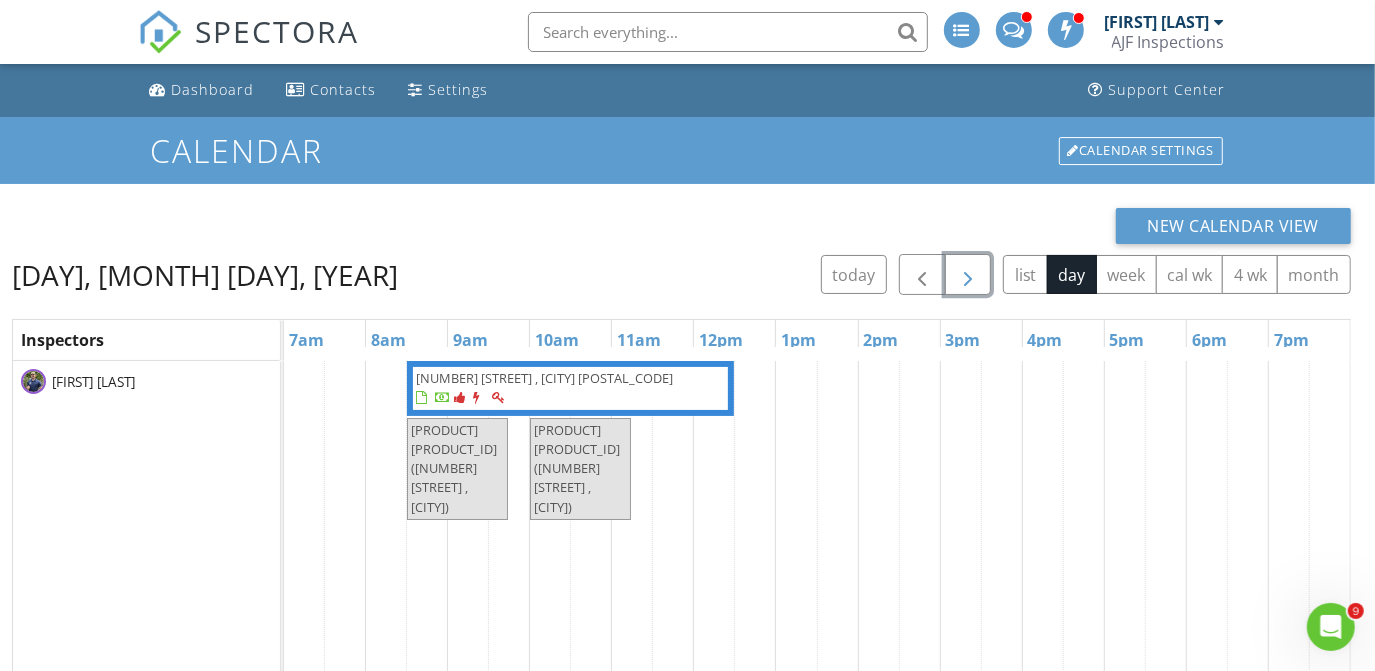 scroll, scrollTop: 0, scrollLeft: 0, axis: both 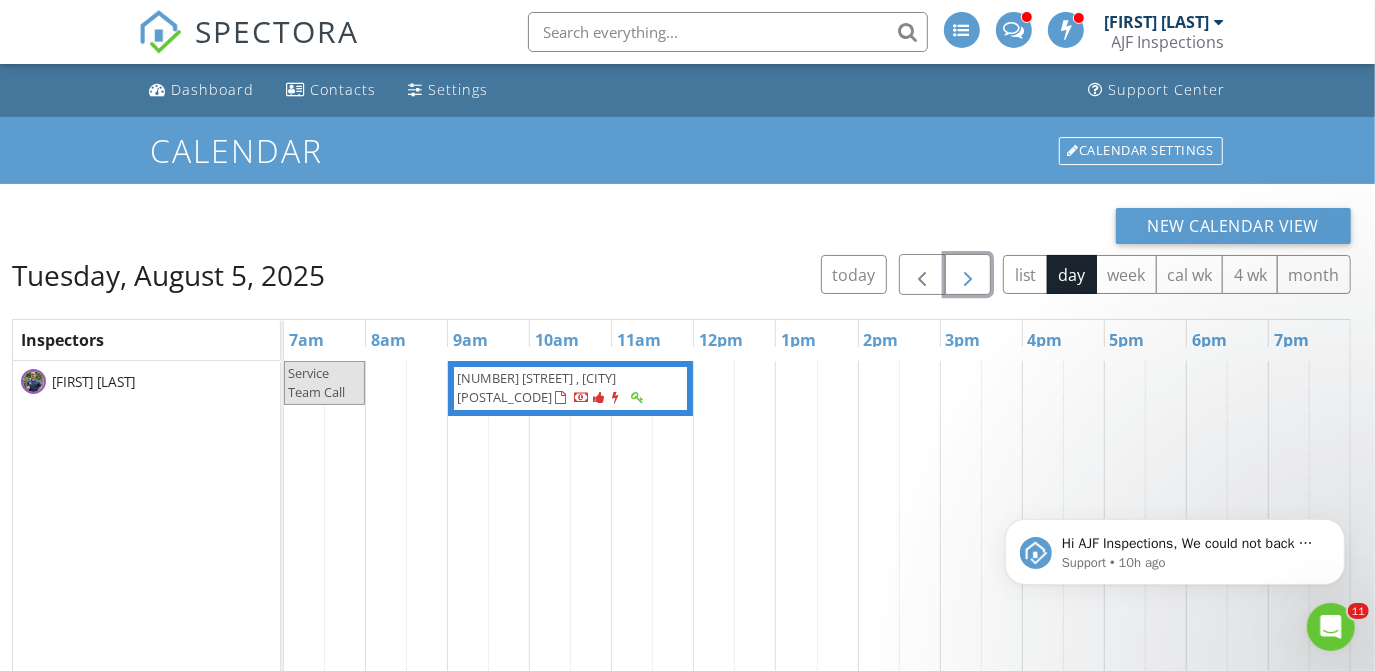 click at bounding box center (968, 275) 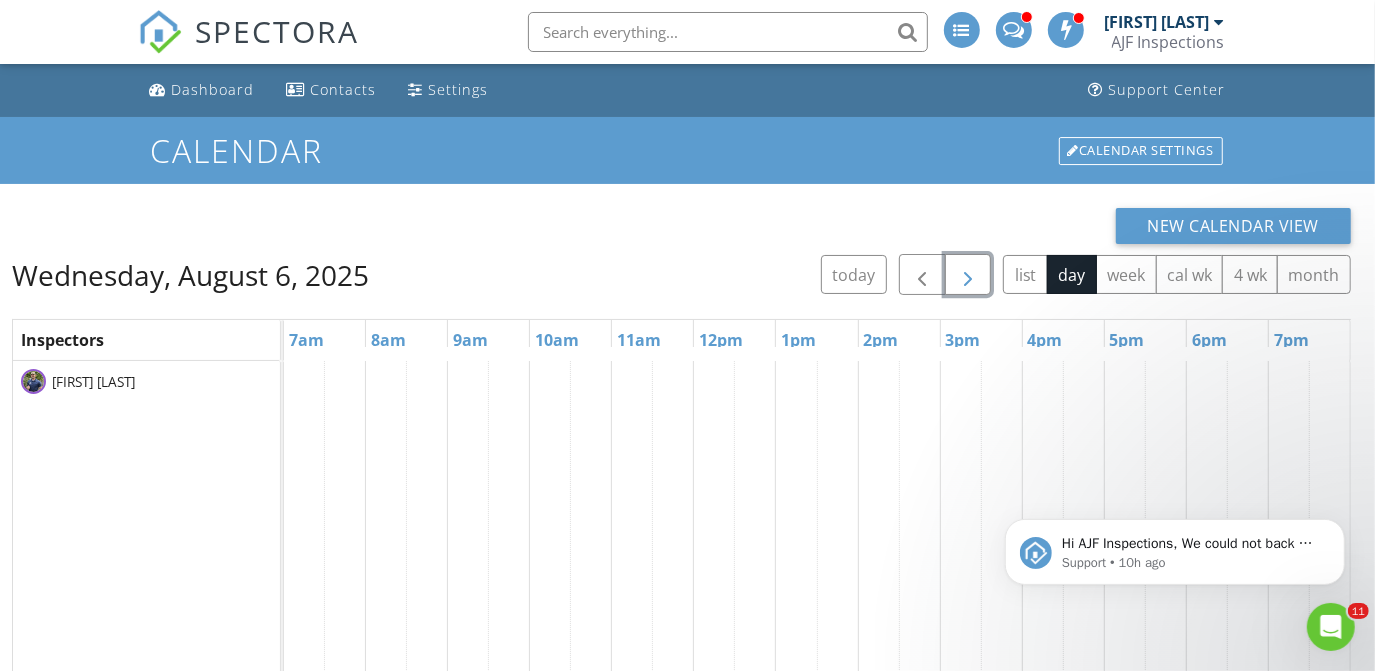 click at bounding box center [968, 275] 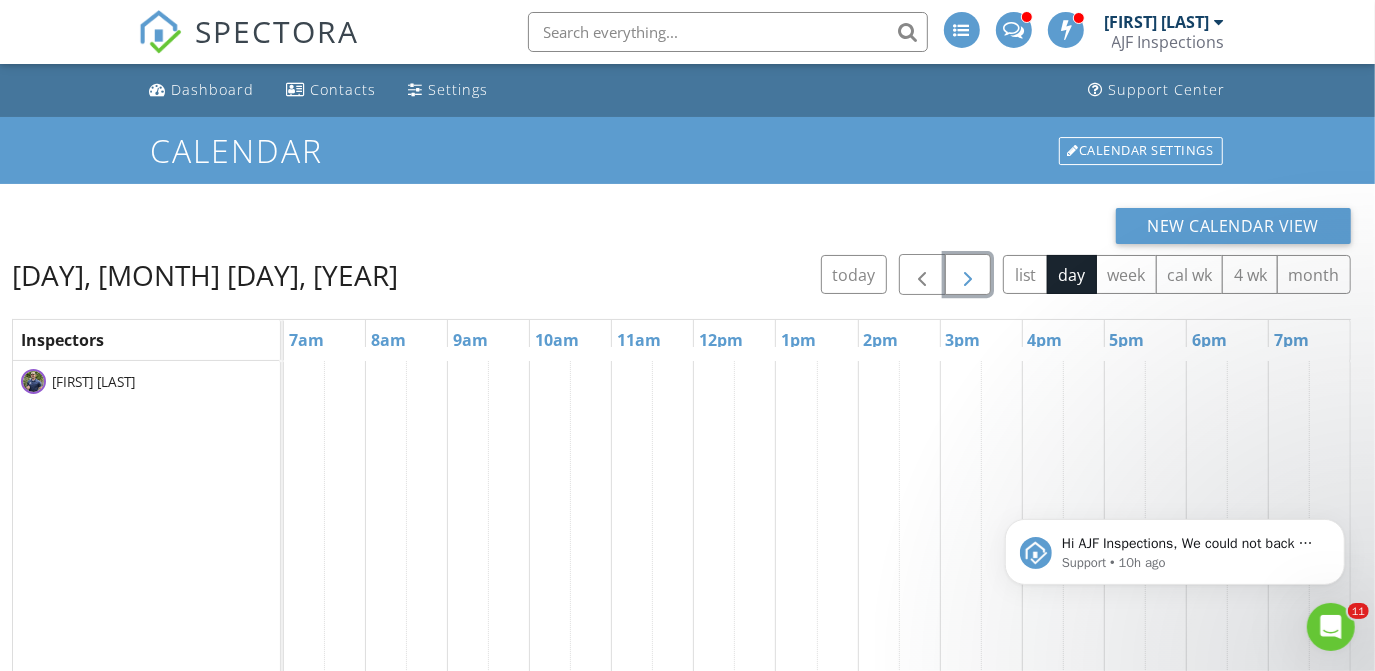 click at bounding box center [968, 275] 